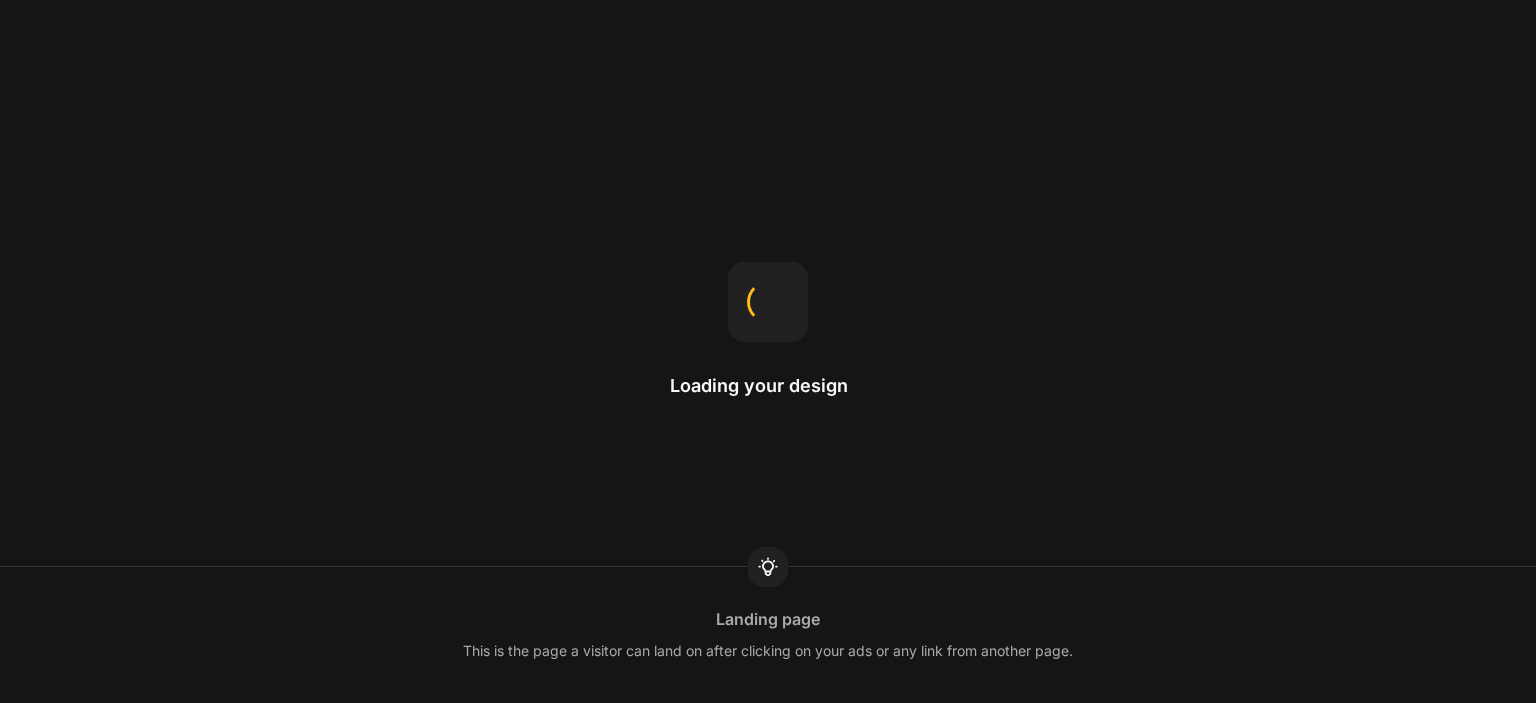scroll, scrollTop: 0, scrollLeft: 0, axis: both 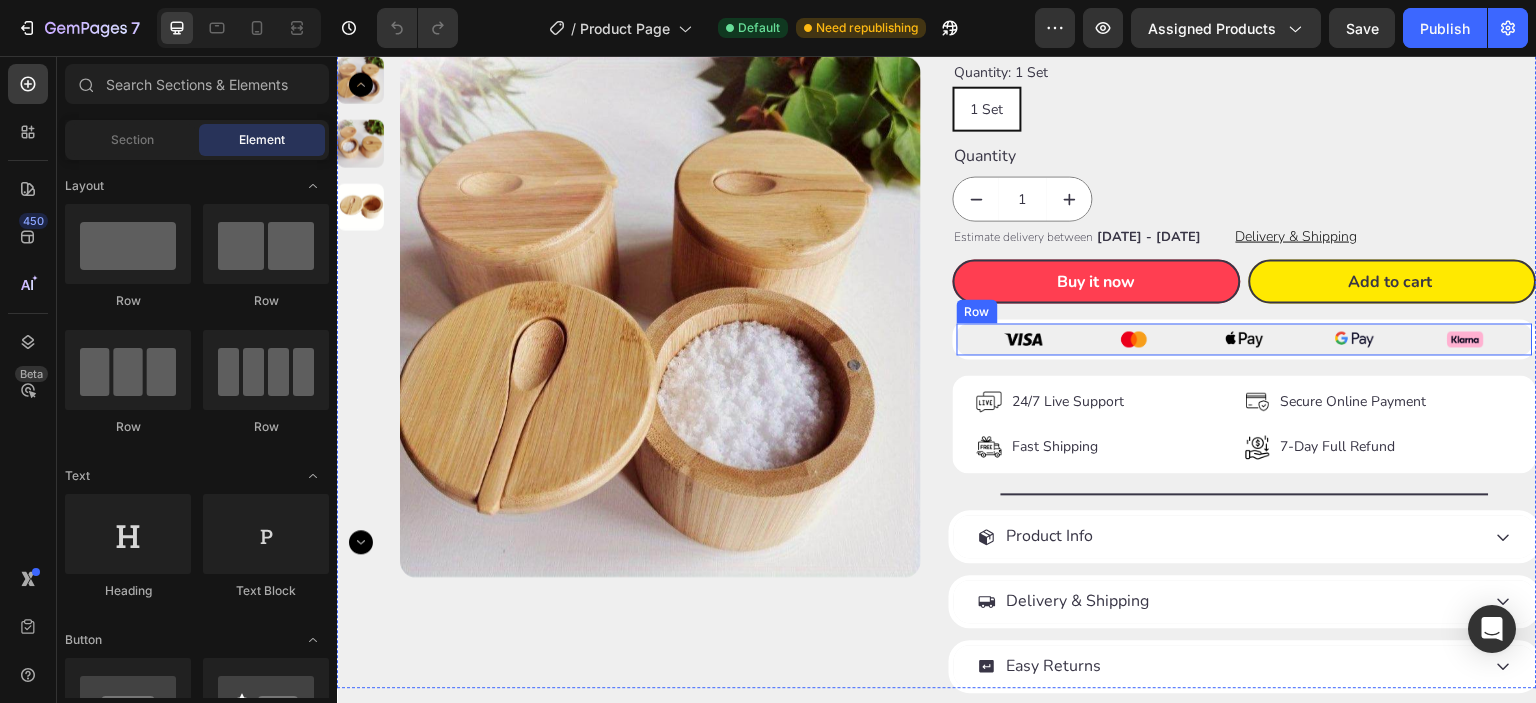 click on "Image Image Image Image Image Row" at bounding box center [1245, 338] 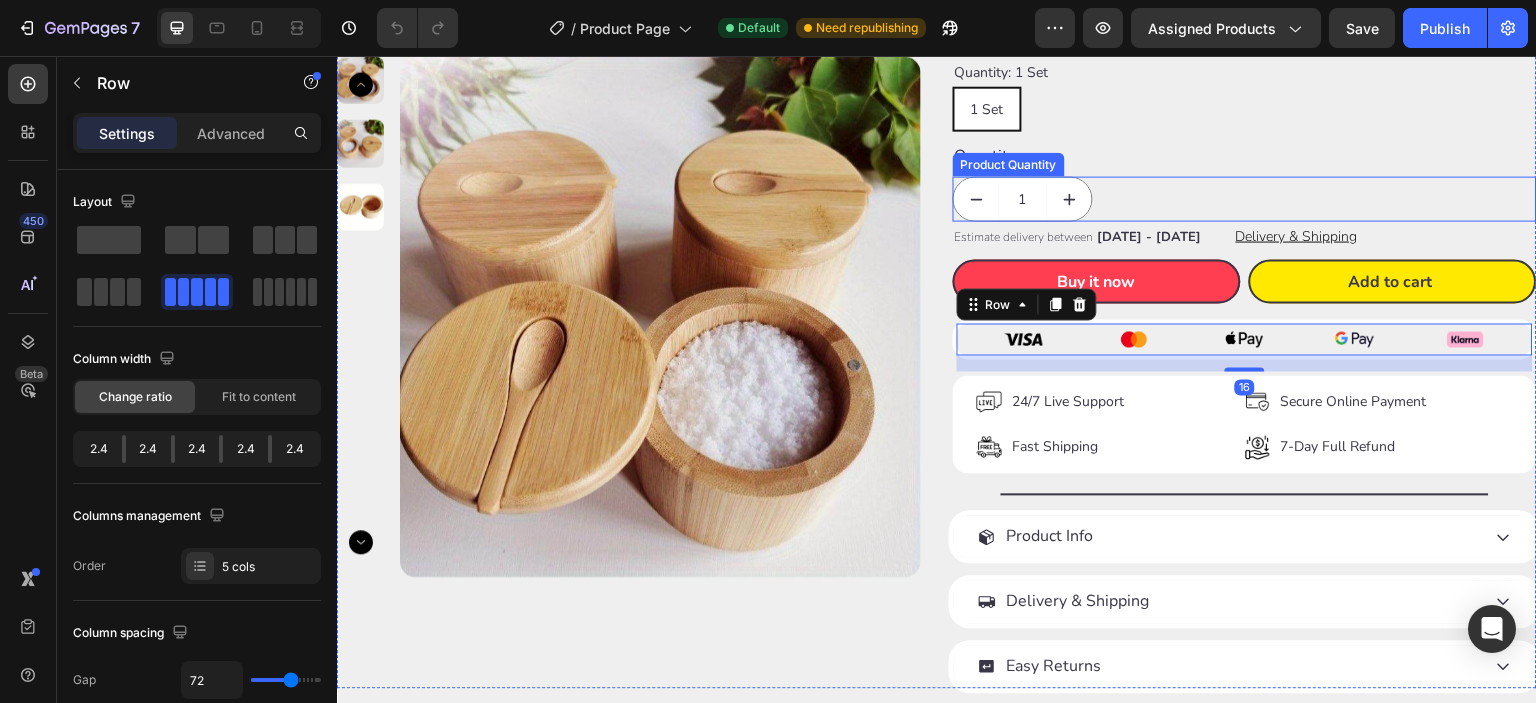 click on "Happy Nooke™ Product Vendor Wooden Salt Box with Lid – Spice Storage Container Product Title Loox - Rating widget Loox €14,99 Product Price Product Price €19,99 Product Price Product Price 25% OFF Discount Tag Row                Title Line Quantity: 1 Set 1 Set 1 Set 1 Set Product Variants & Swatches Quantity Text Block
1
Product Quantity
Estimate delivery between
[DATE] - [DATE]
Delivery Date Delivery & Shipping Button Row Buy it now Dynamic Checkout Add to cart Add to Cart Row Image Image Image Image Image Row   16 Image 24/7 Live Support Text Block Image Fast Shipping Text Block Advanced List Image Secure Online Payment Text Block Image 7-Day Full Refund Text Block Advanced List Row                Title Line
Product Info
Delivery & Shipping
Easy Returns Accordion Row" at bounding box center (1245, 242) 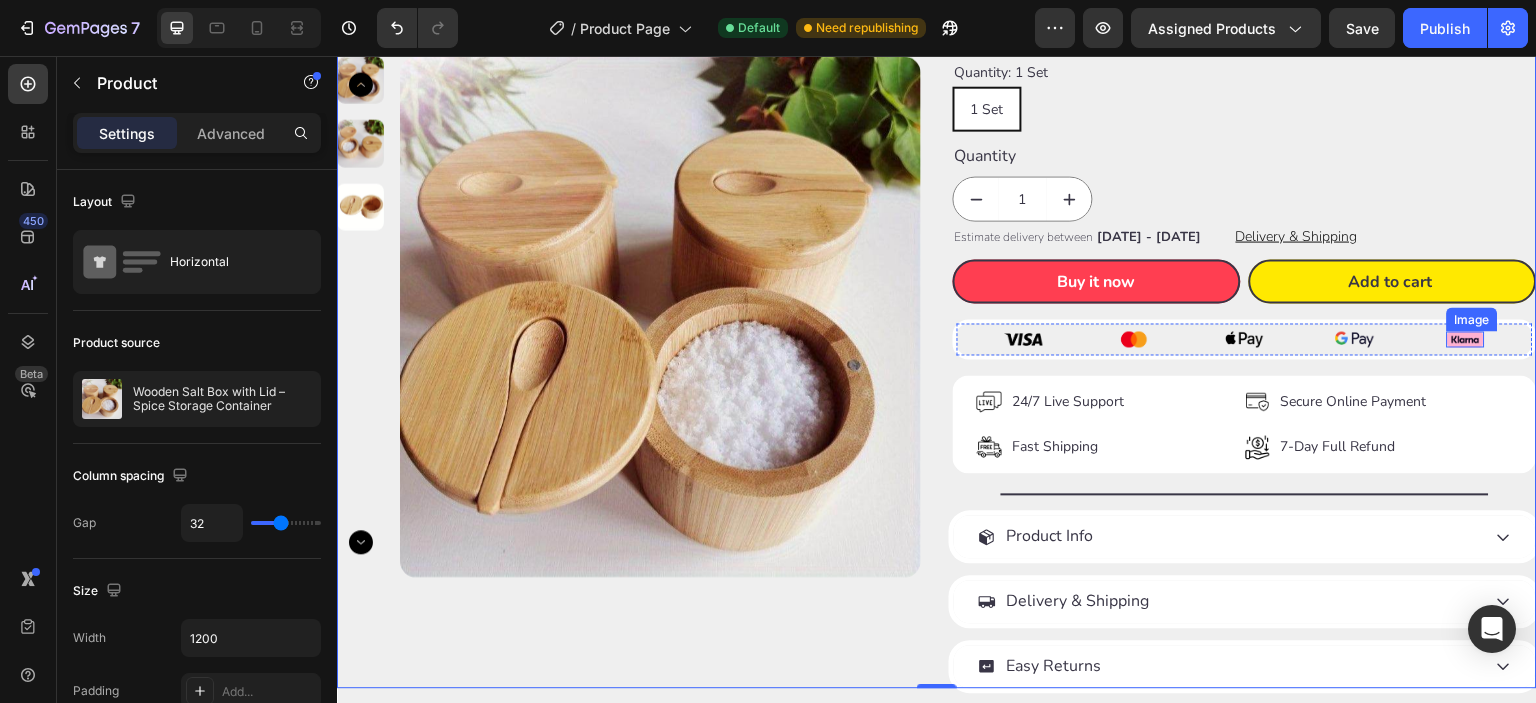 click at bounding box center [1466, 338] 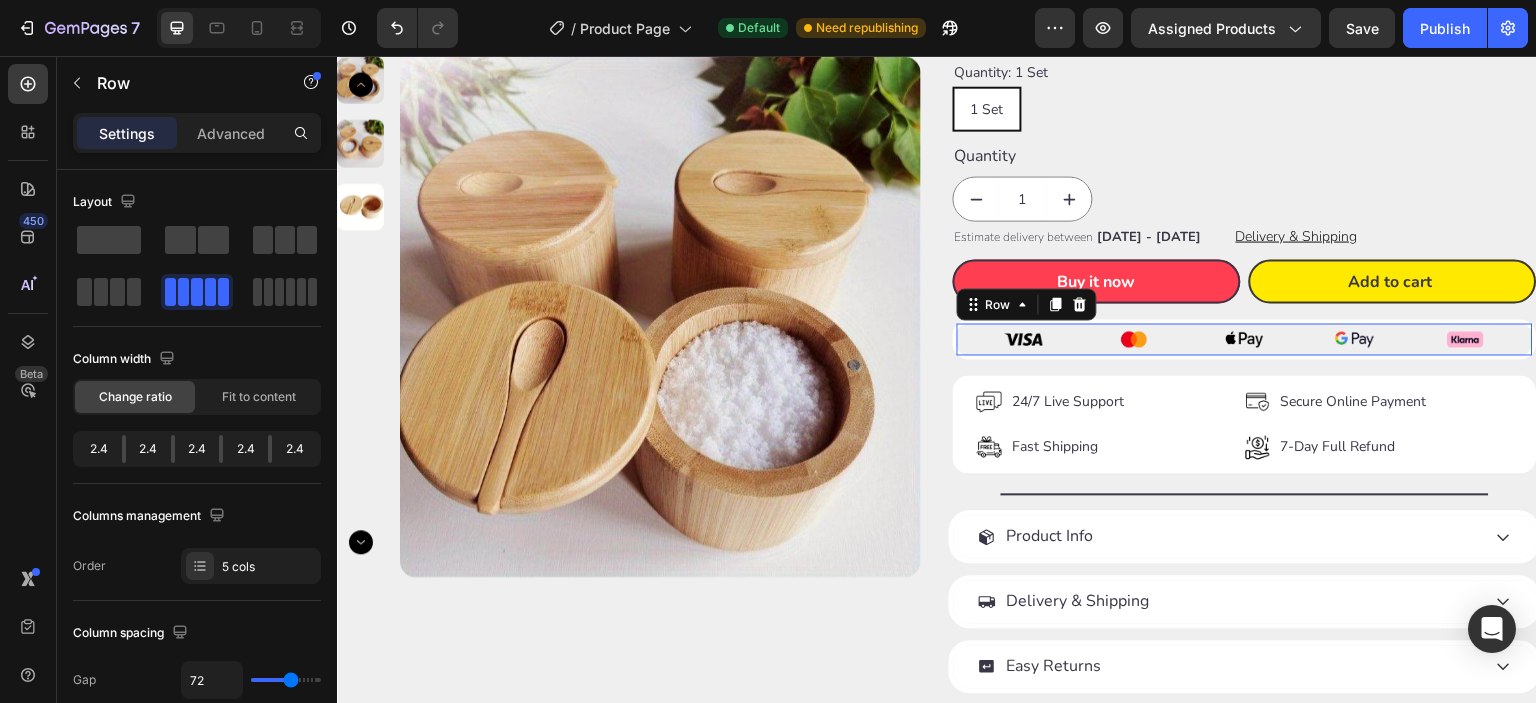 click on "Image Image Image Image Image Row   0" at bounding box center [1245, 338] 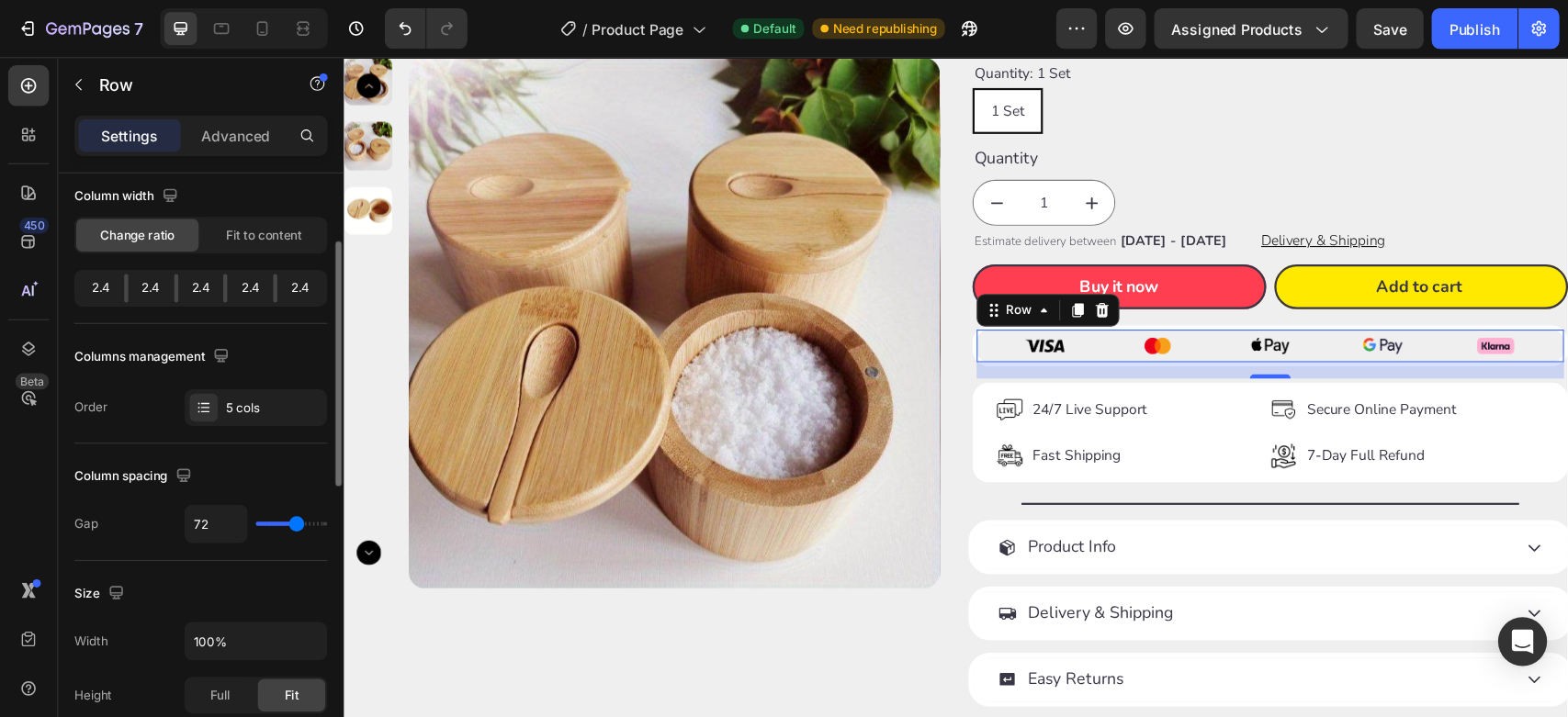 scroll, scrollTop: 0, scrollLeft: 0, axis: both 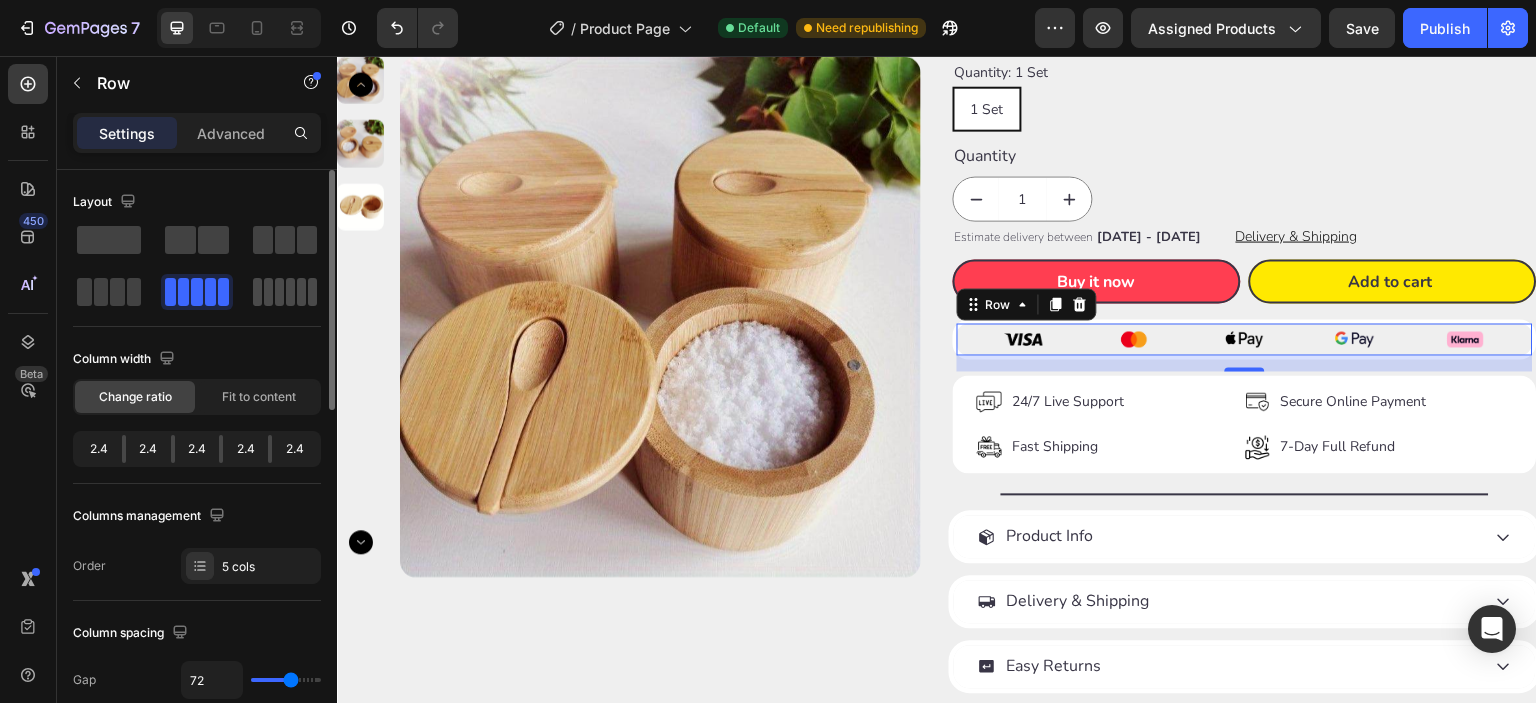 click 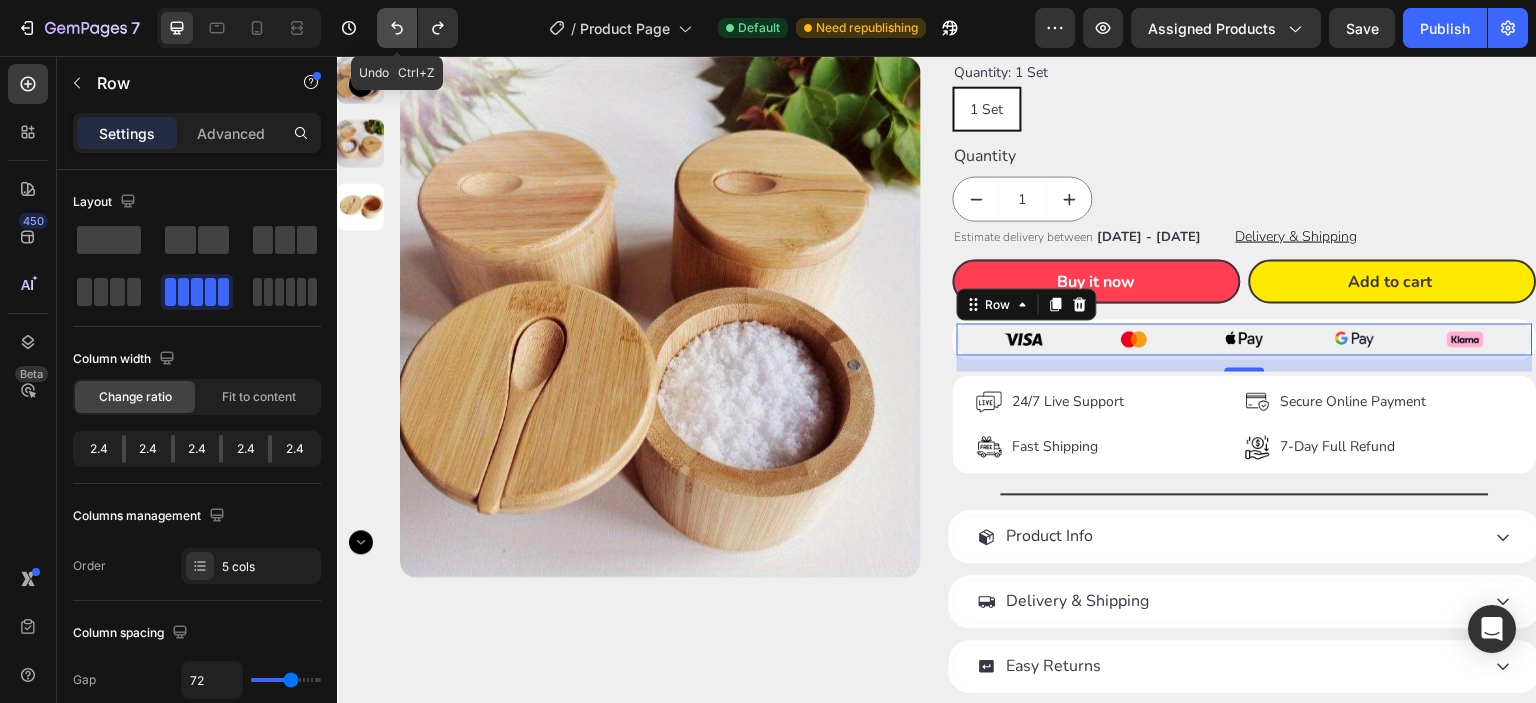 click 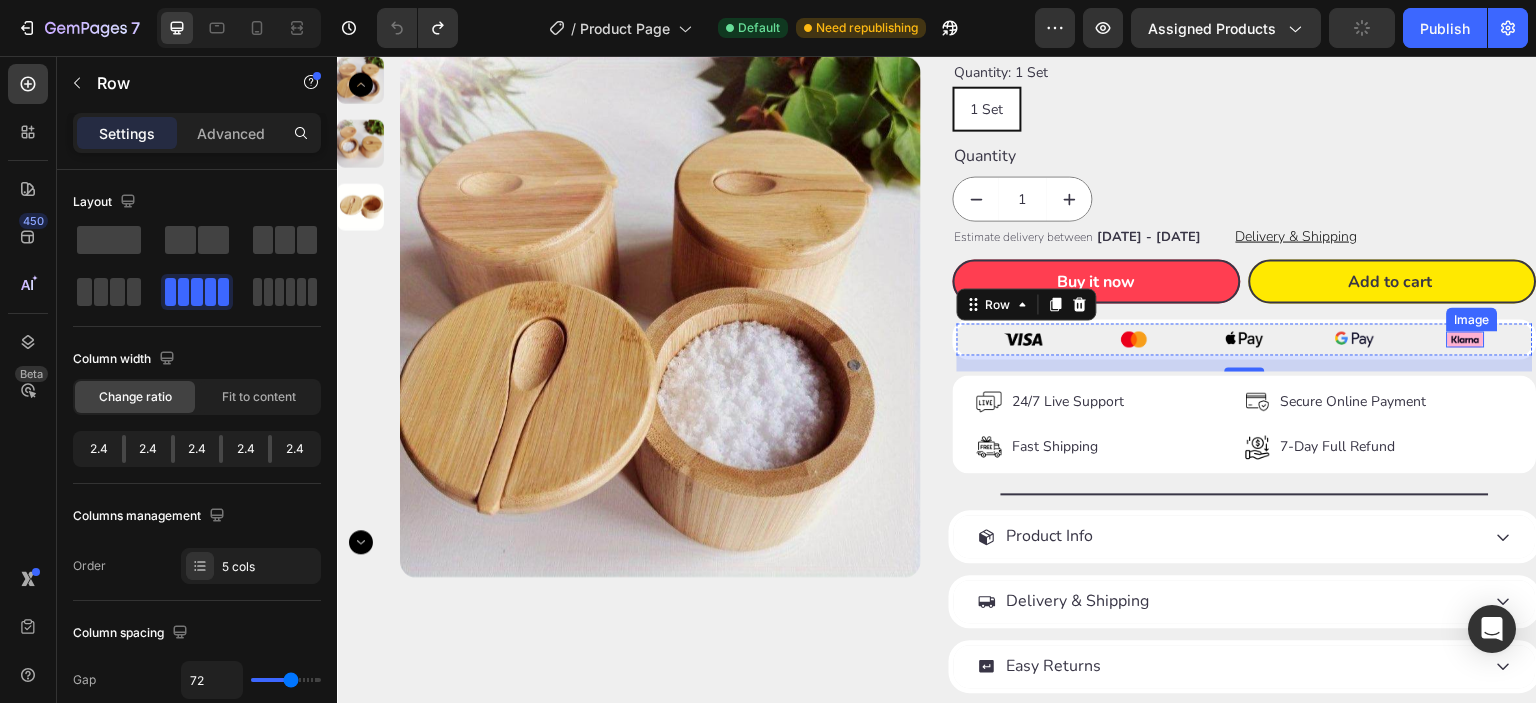 click at bounding box center [1466, 338] 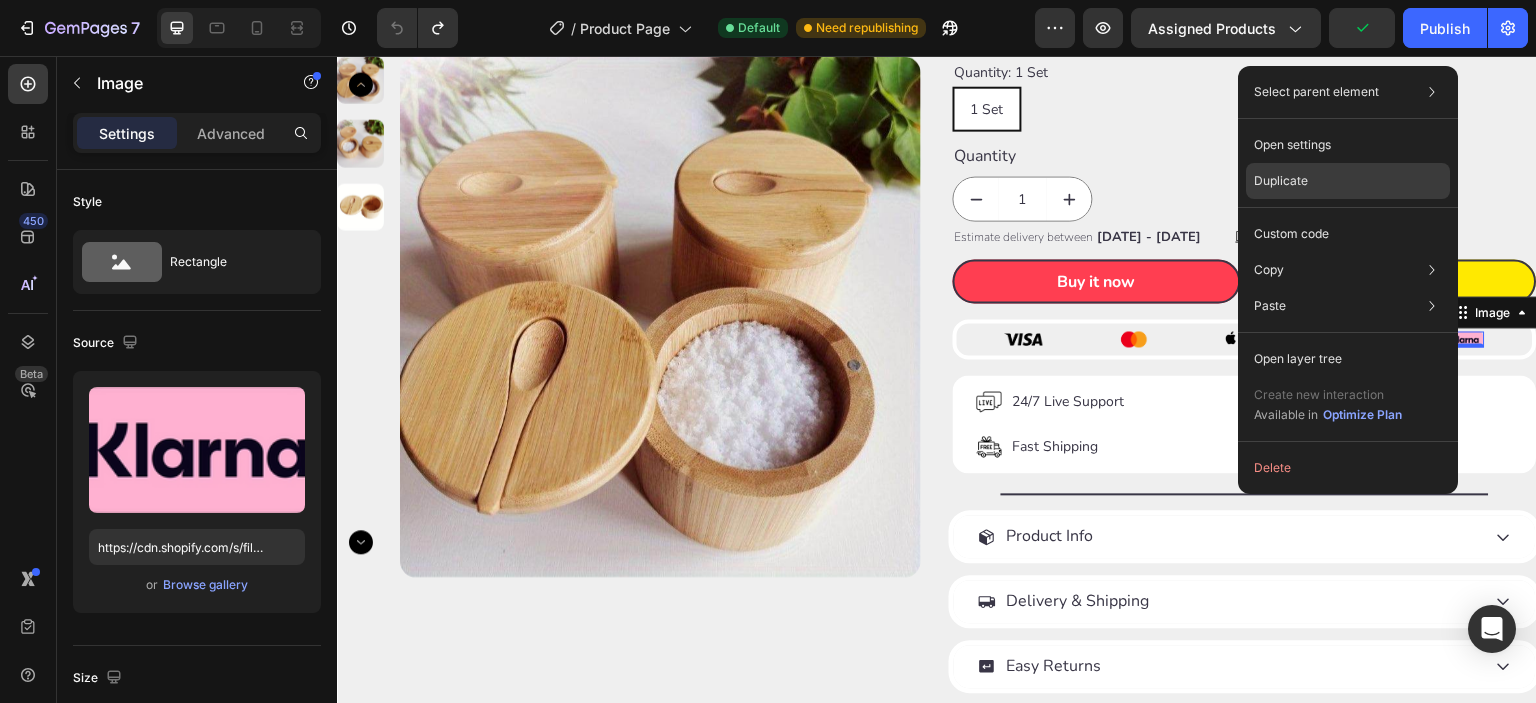 click on "Duplicate" 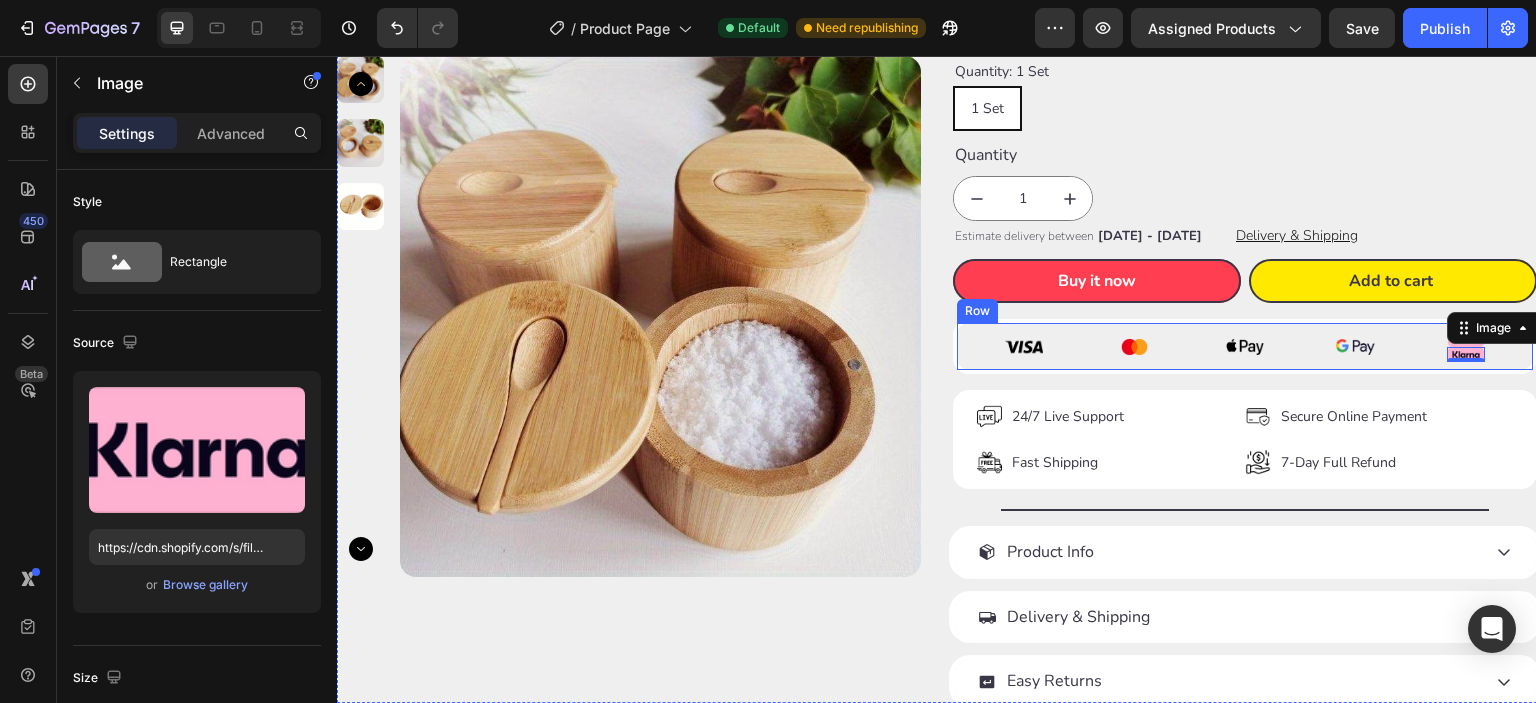 scroll, scrollTop: 333, scrollLeft: 0, axis: vertical 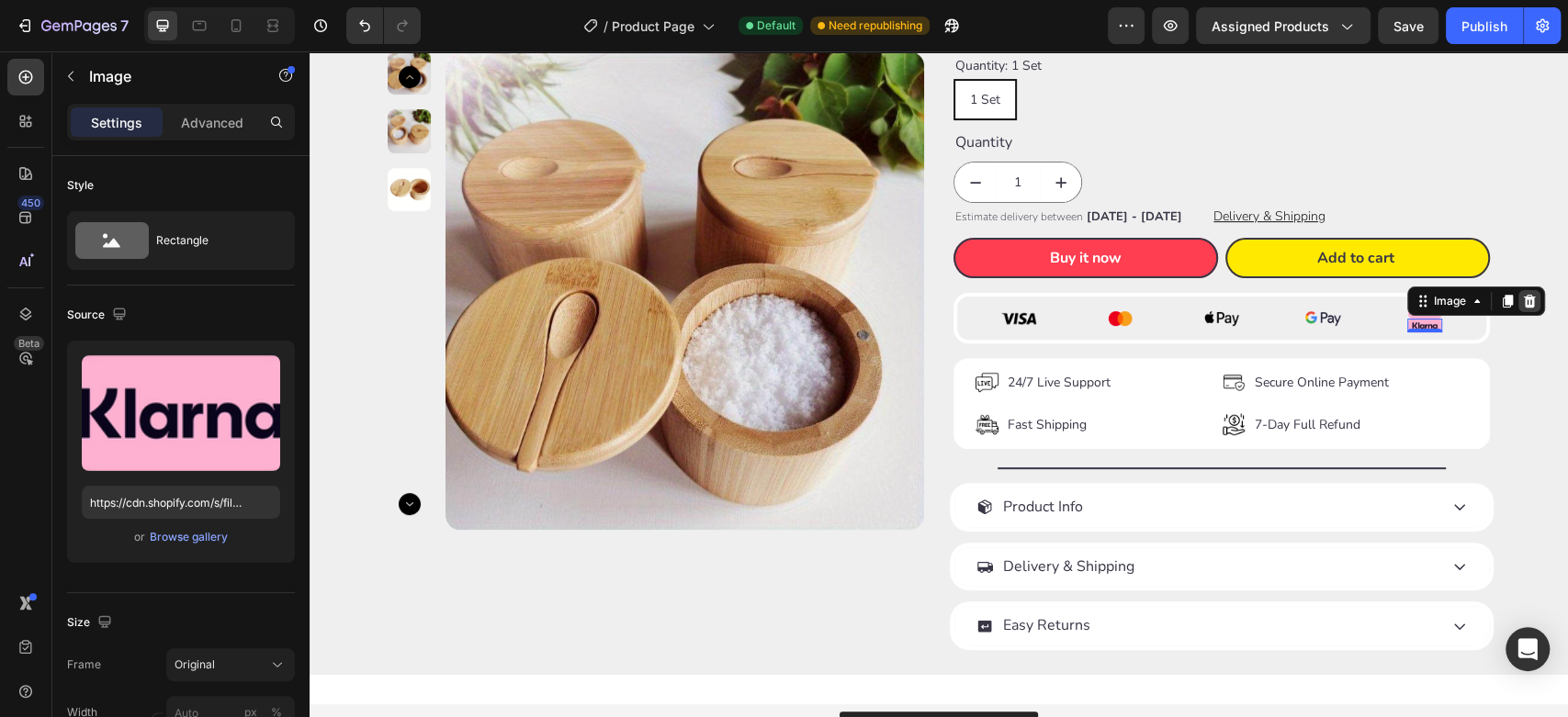 click 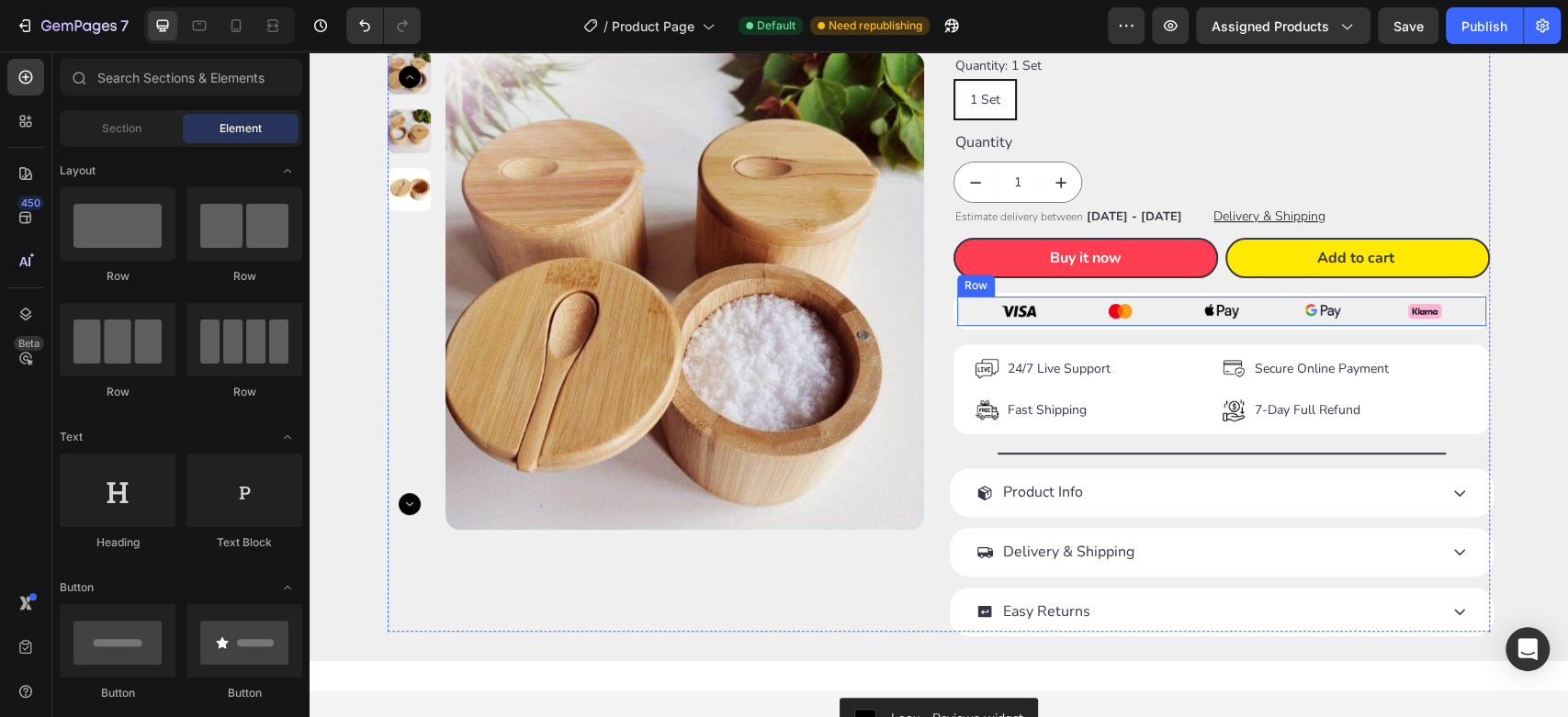 click on "Image Image Image Image Image Row" at bounding box center [1222, 310] 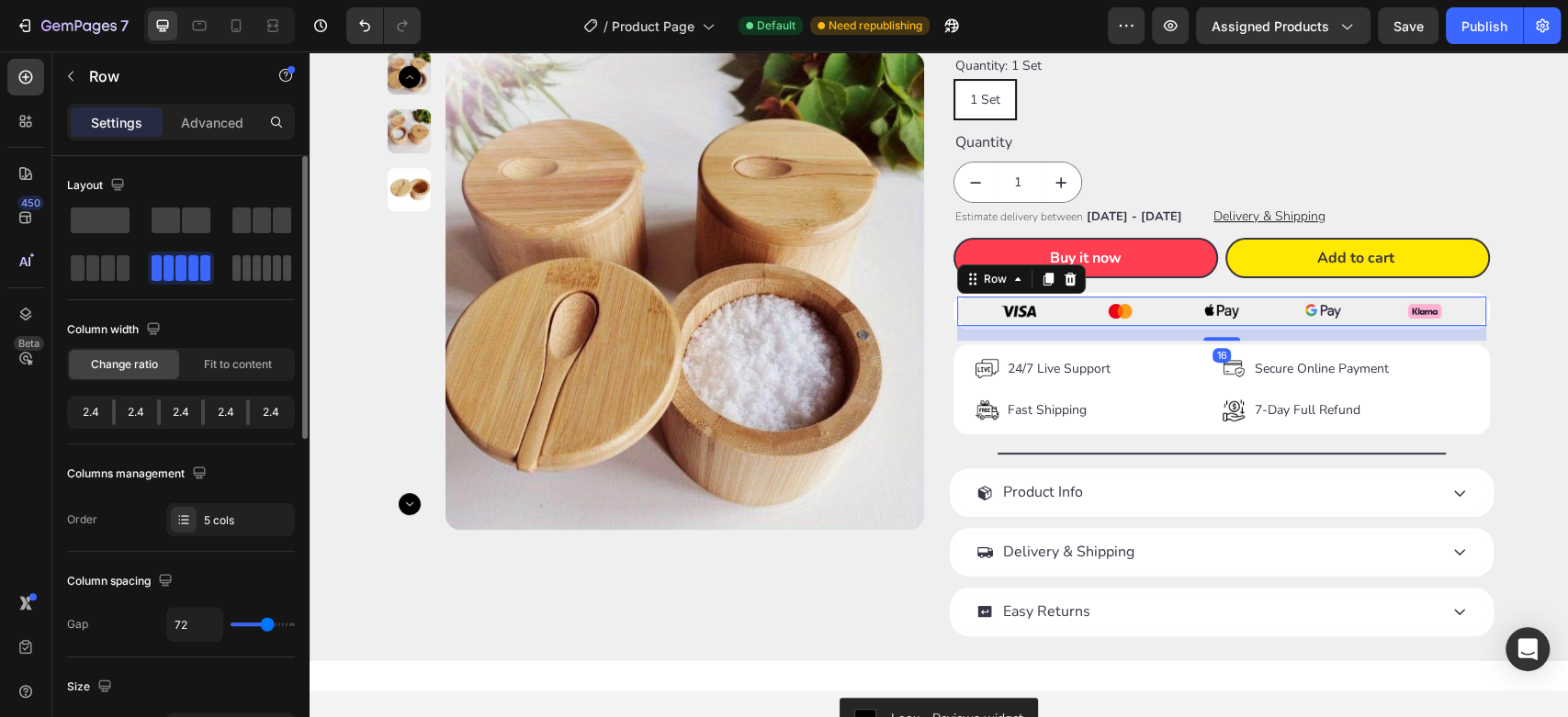 drag, startPoint x: 240, startPoint y: 259, endPoint x: 1013, endPoint y: 265, distance: 773.0233 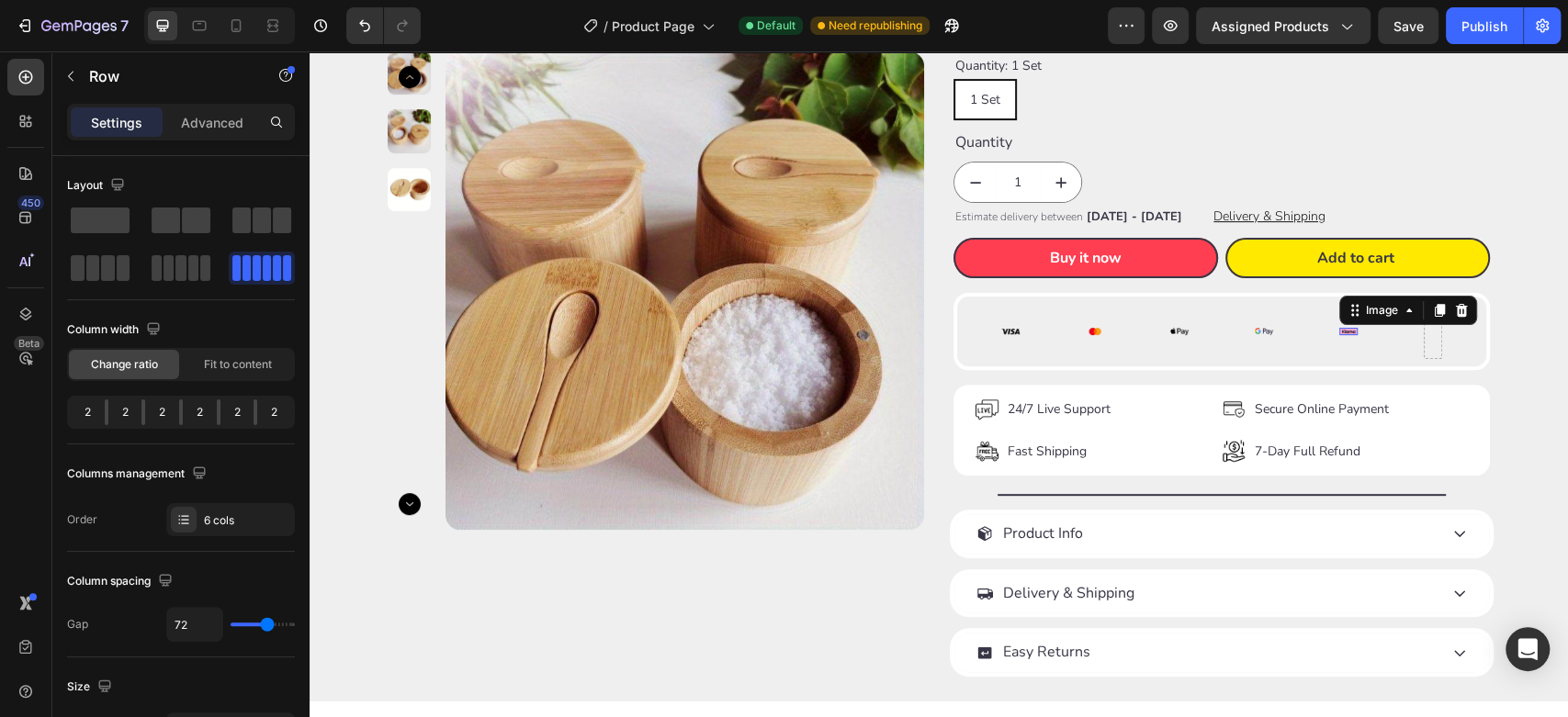 click at bounding box center (1348, 331) 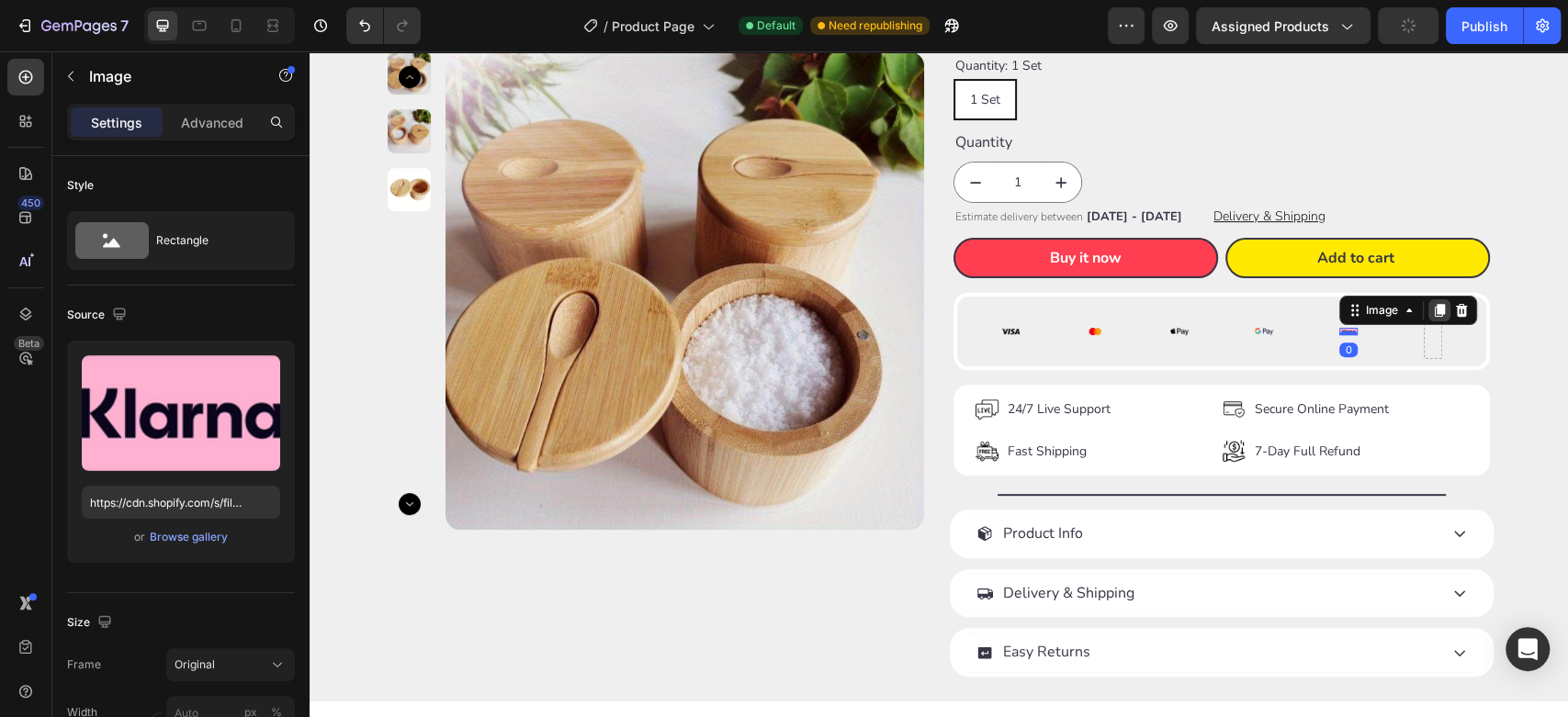 click 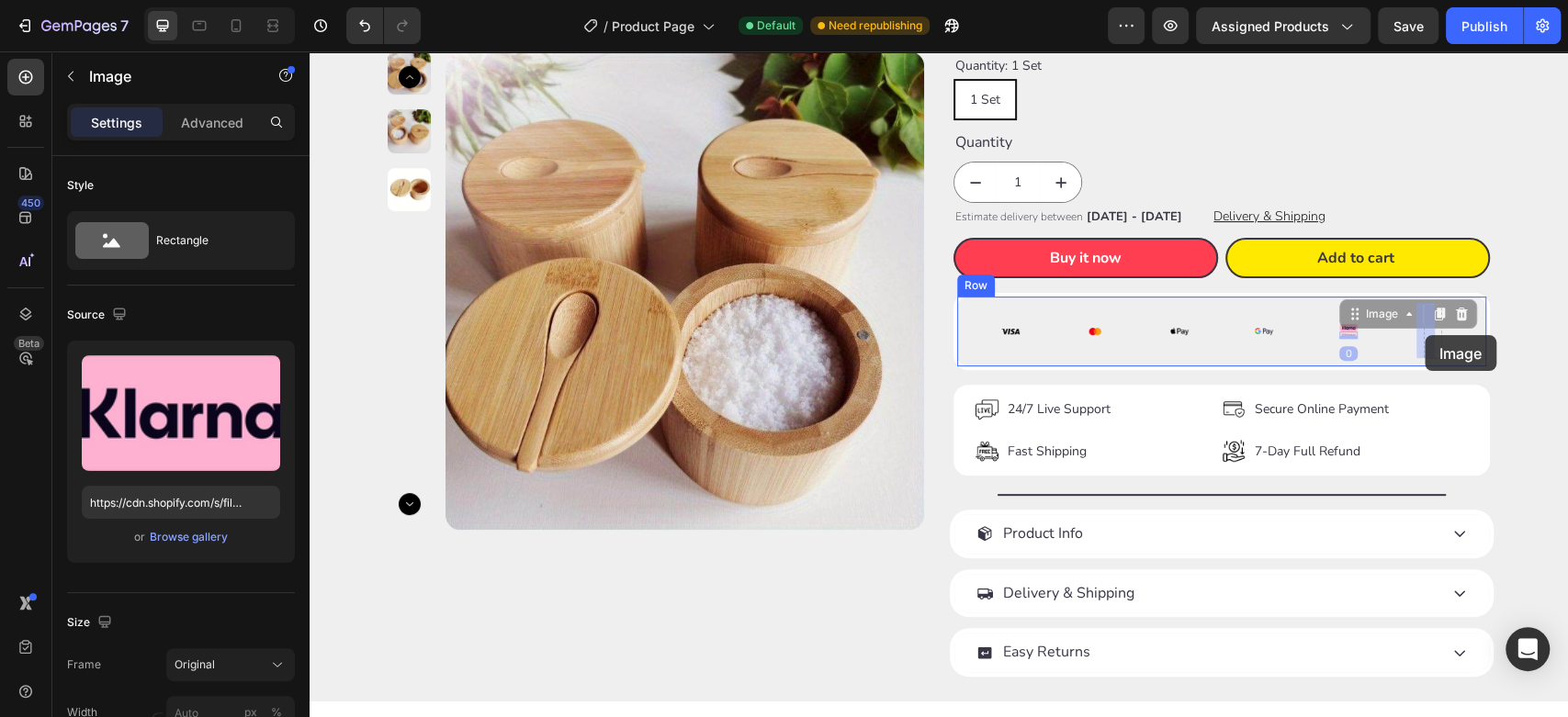 drag, startPoint x: 1345, startPoint y: 314, endPoint x: 1426, endPoint y: 336, distance: 83.934498 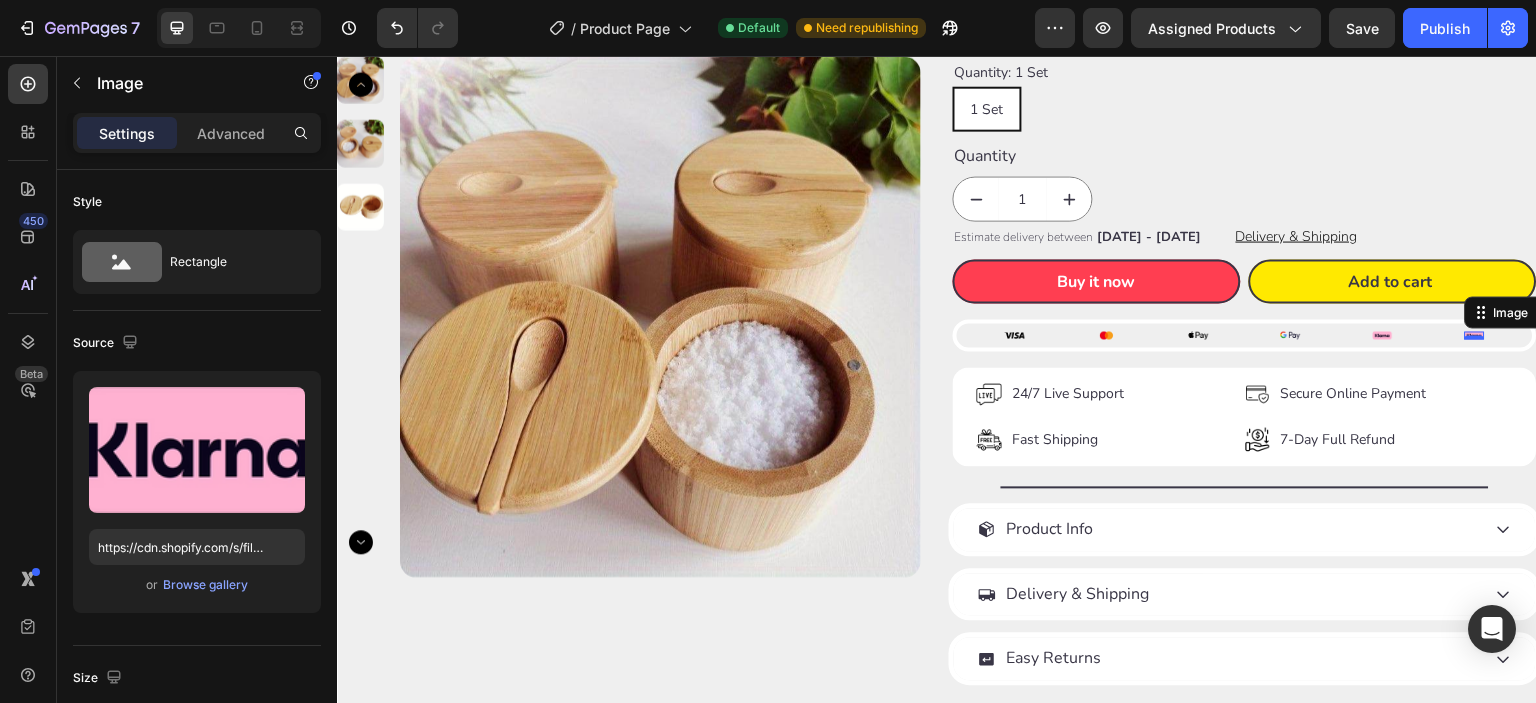 scroll, scrollTop: 333, scrollLeft: 0, axis: vertical 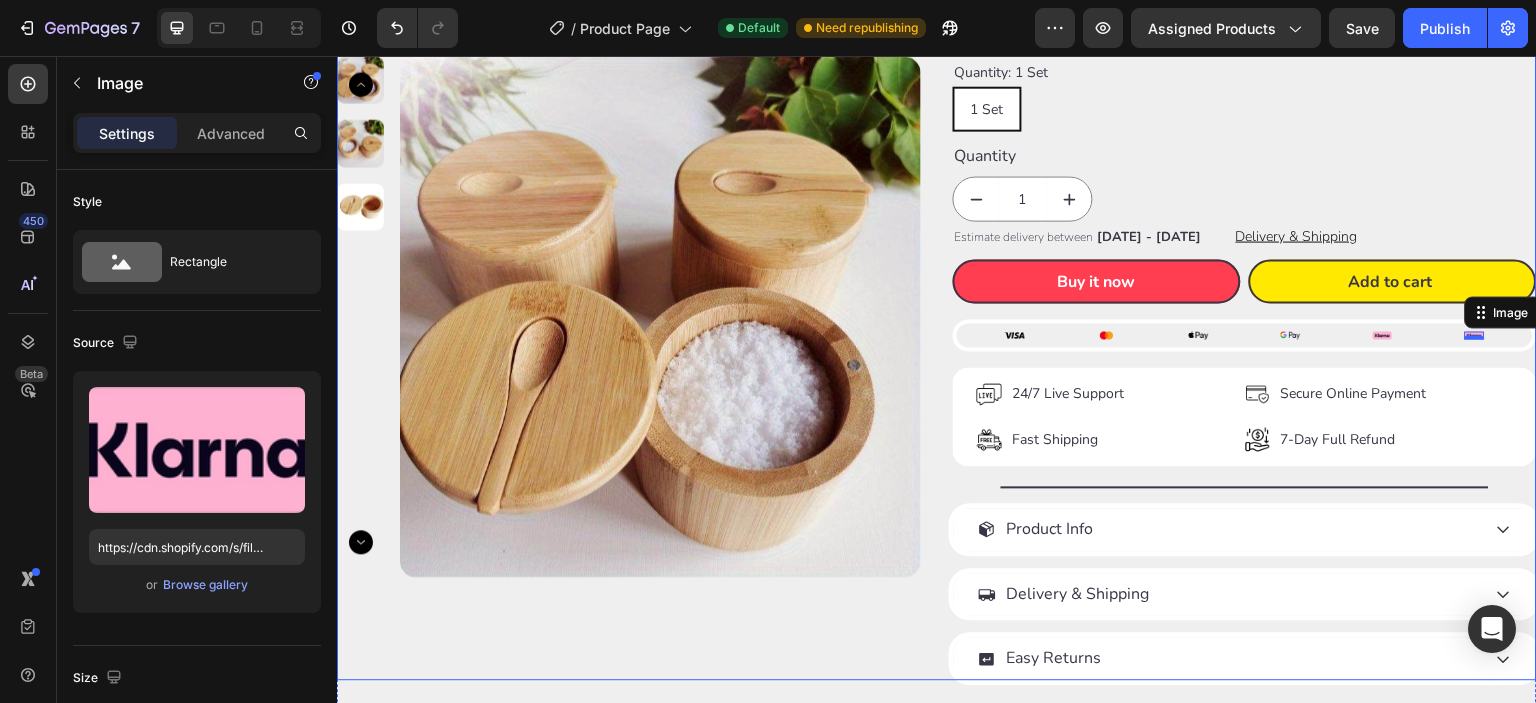 click on "Happy Nooke™ Product Vendor Wooden Salt Box with Lid – Spice Storage Container Product Title Loox - Rating widget Loox €14,99 Product Price Product Price €19,99 Product Price Product Price 25% OFF Discount Tag Row                Title Line Quantity: 1 Set 1 Set 1 Set 1 Set Product Variants & Swatches Quantity Text Block
1
Product Quantity
Estimate delivery between
[DATE] - [DATE]
Delivery Date Delivery & Shipping Button Row Buy it now Dynamic Checkout Add to cart Add to Cart Row Image Image Image Image Image Image   0 Row Image 24/7 Live Support Text Block Image Fast Shipping Text Block Advanced List Image Secure Online Payment Text Block Image 7-Day Full Refund Text Block Advanced List Row                Title Line
Product Info
Delivery & Shipping
Easy Returns Accordion Row" at bounding box center [1245, 238] 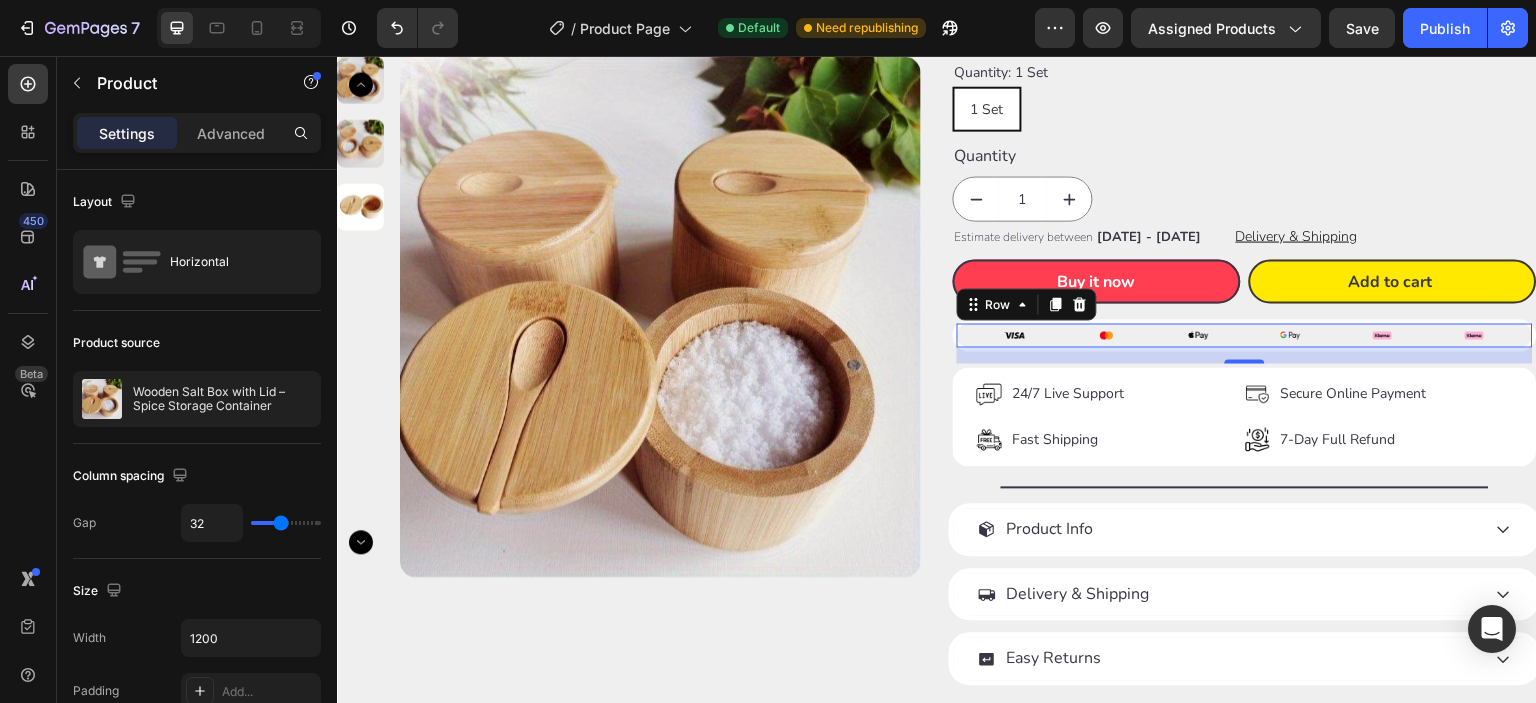 click on "Image Image Image Image Image Image Row   0" at bounding box center (1245, 335) 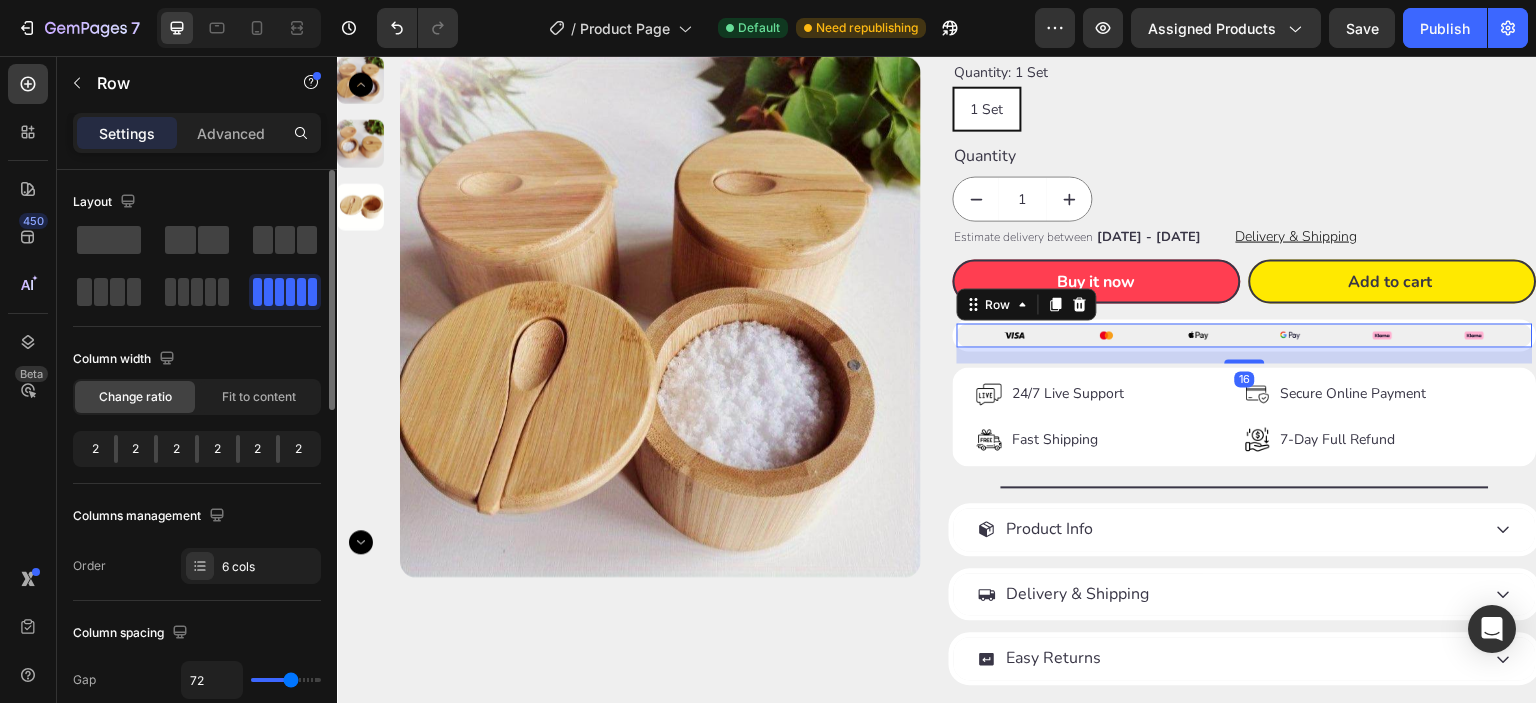 scroll, scrollTop: 166, scrollLeft: 0, axis: vertical 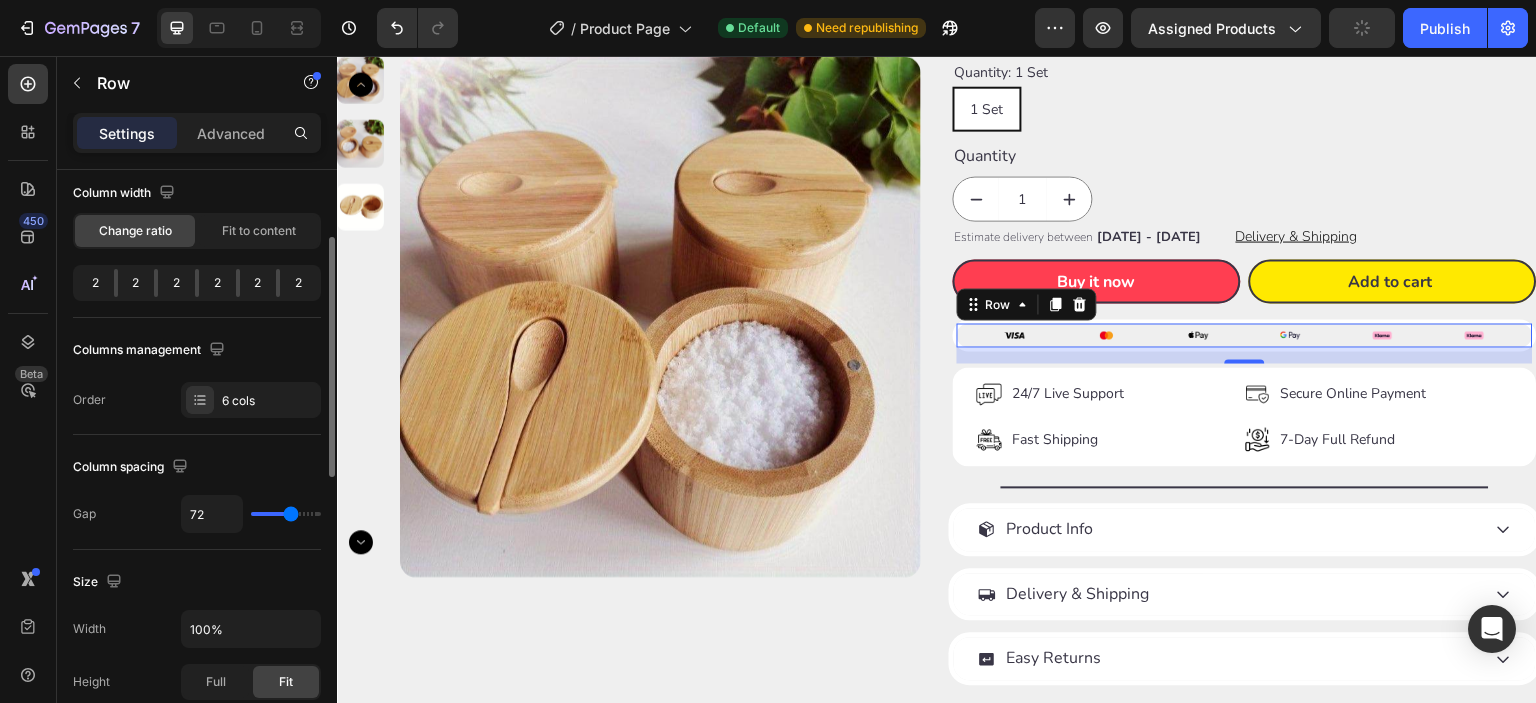 type on "64" 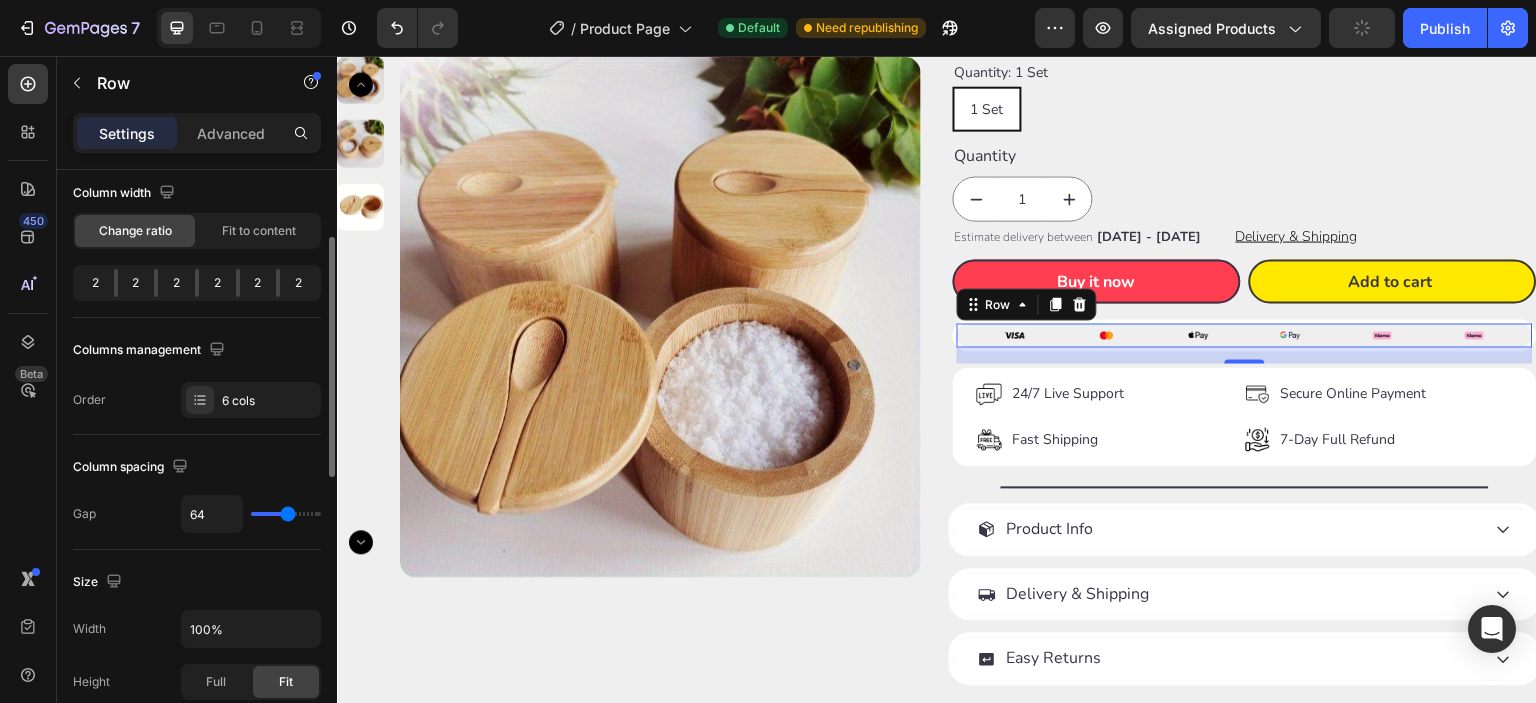 type on "63" 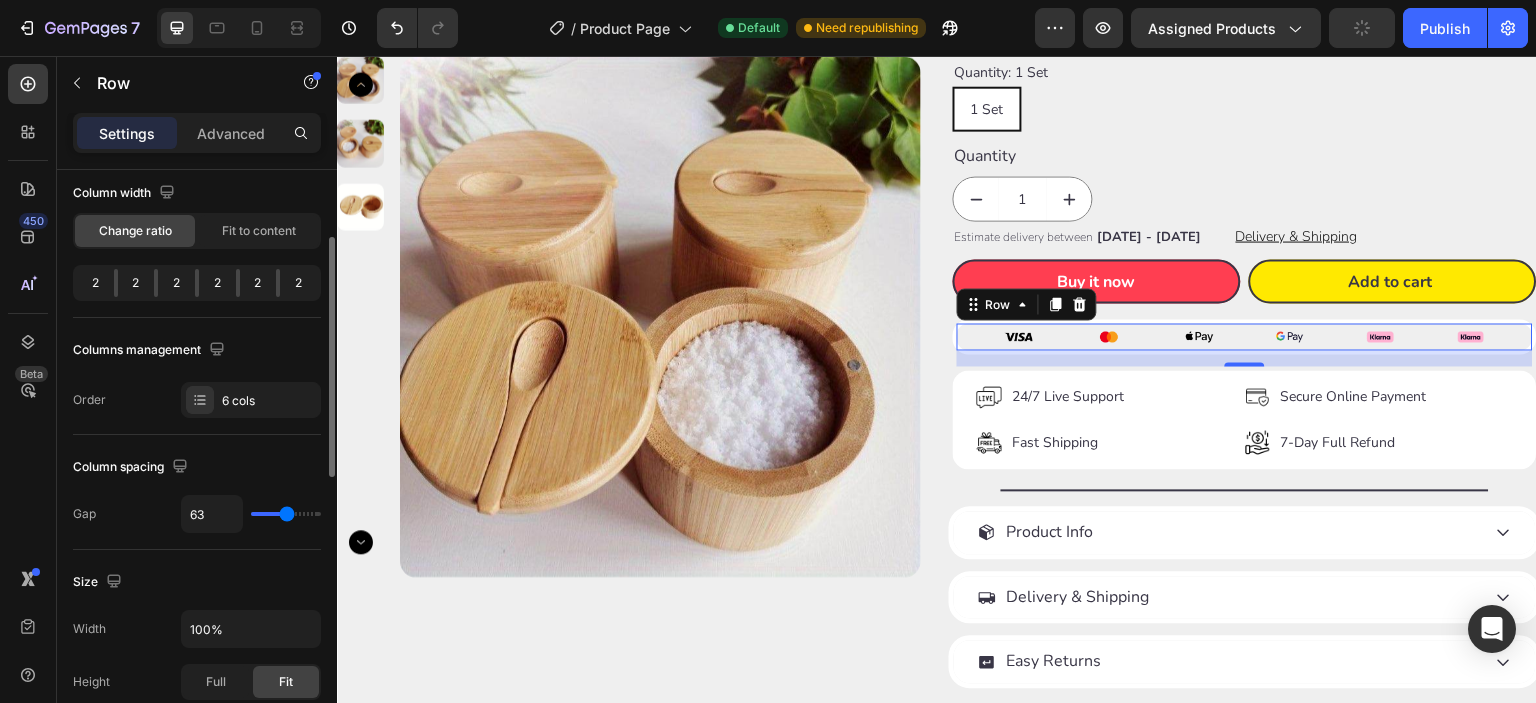 type on "61" 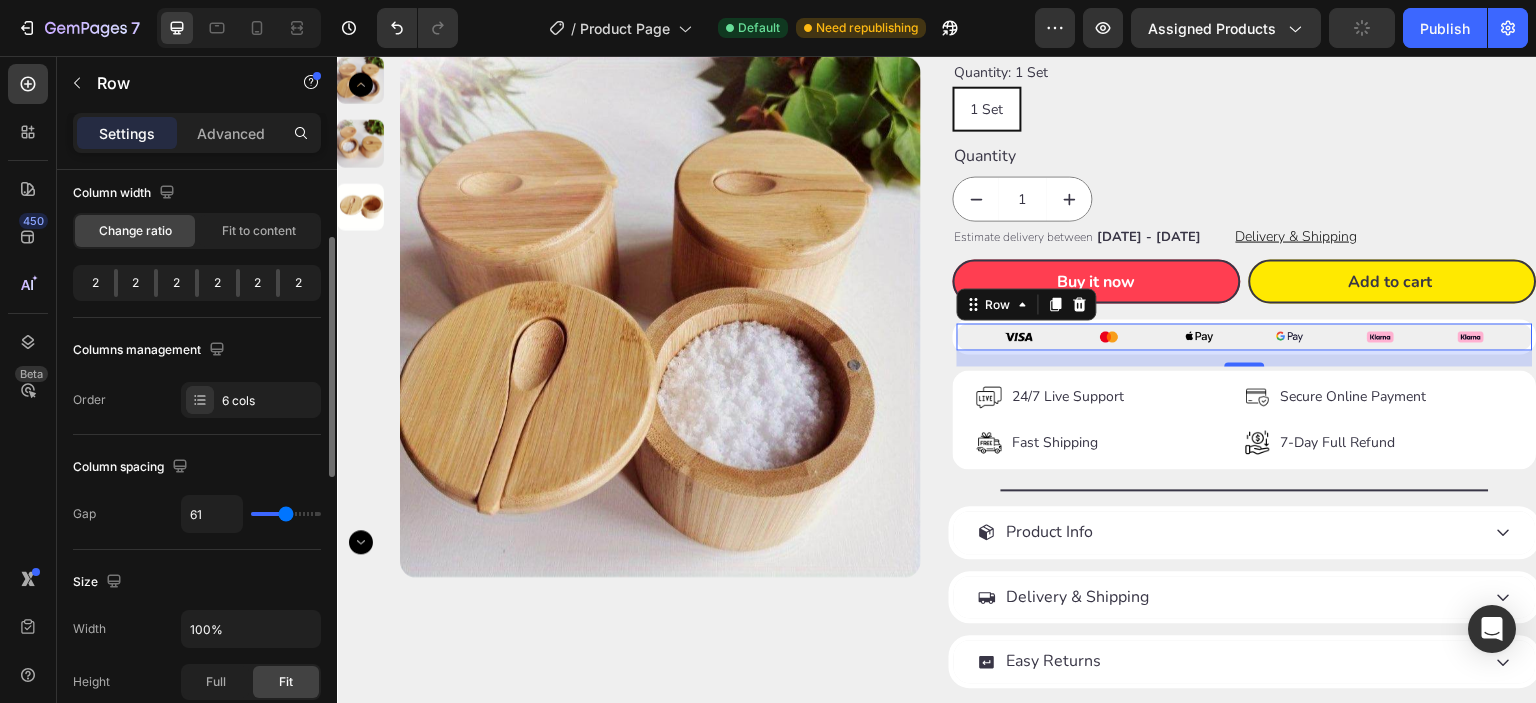 type on "57" 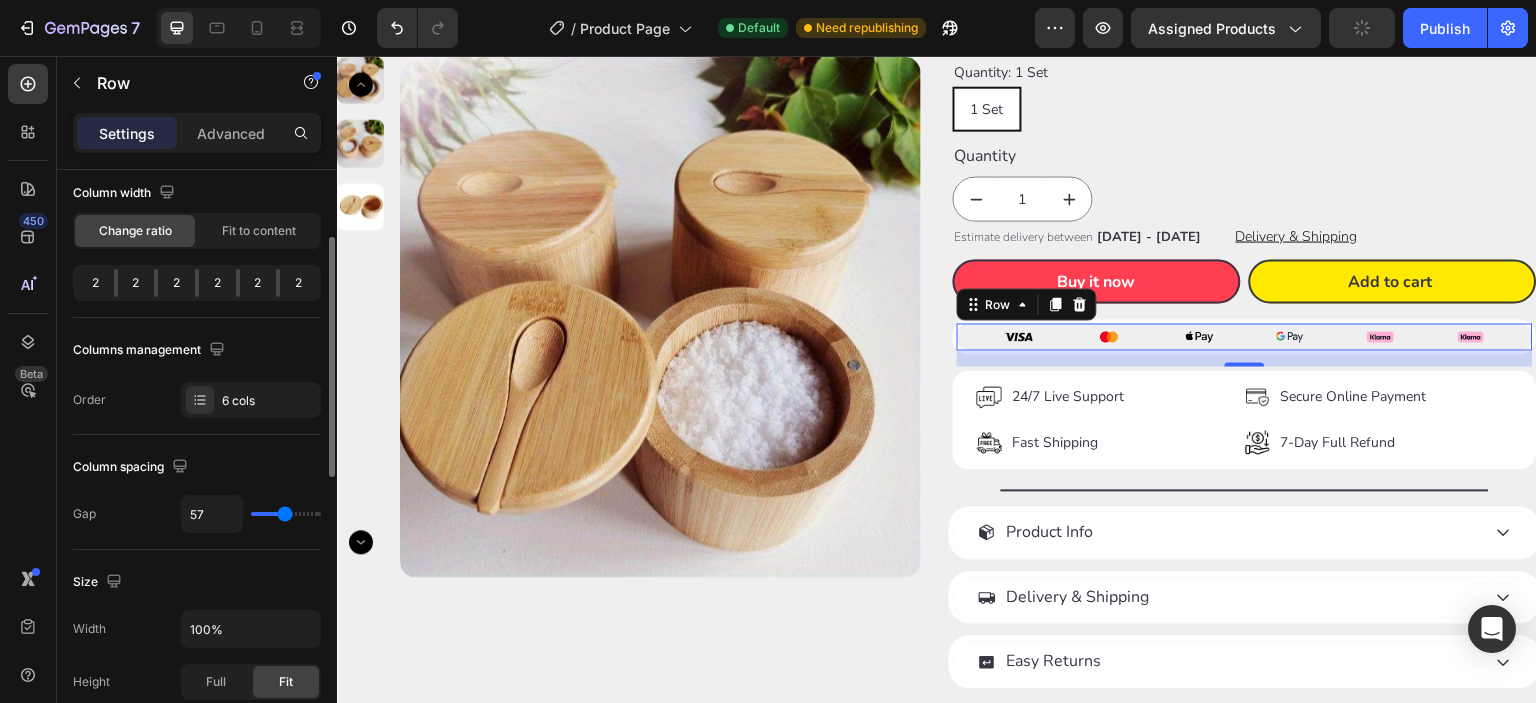 type on "54" 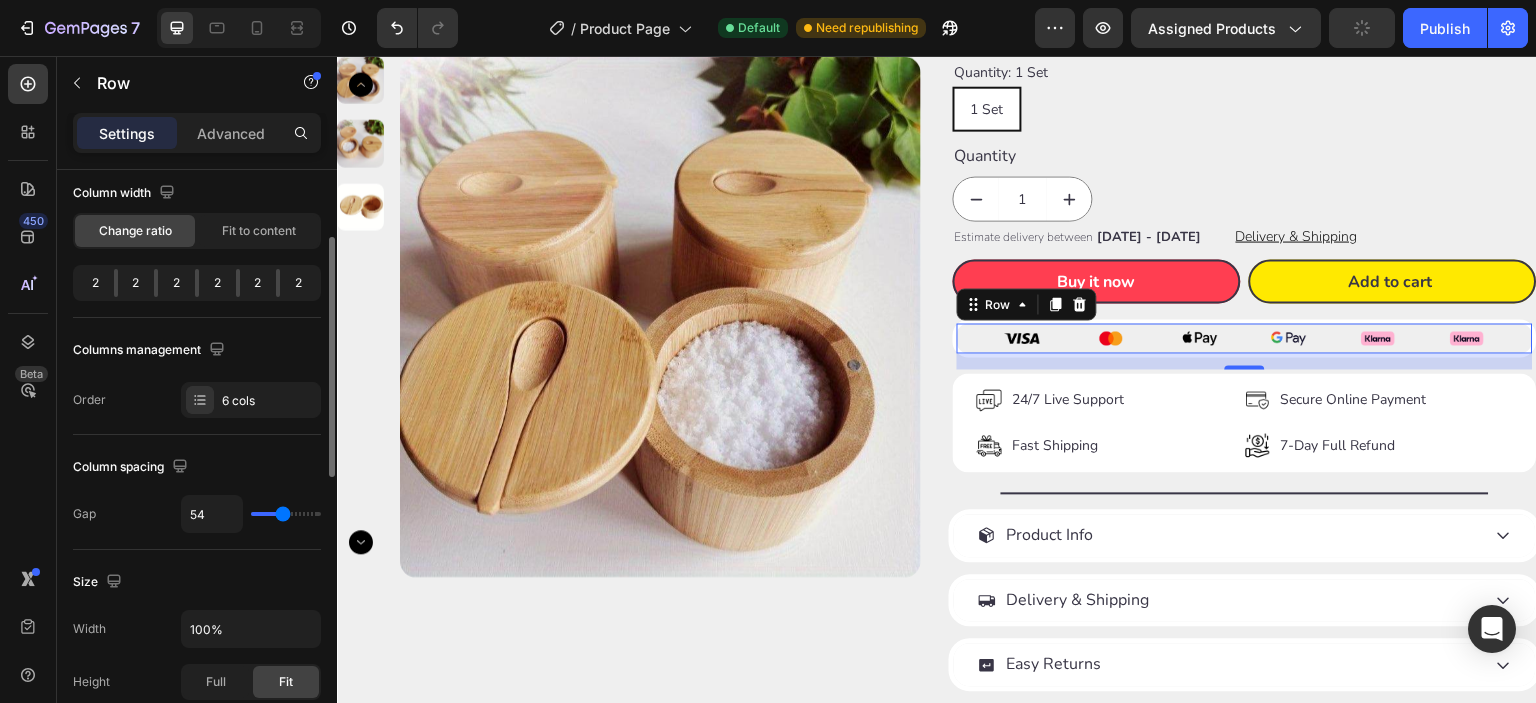 type on "47" 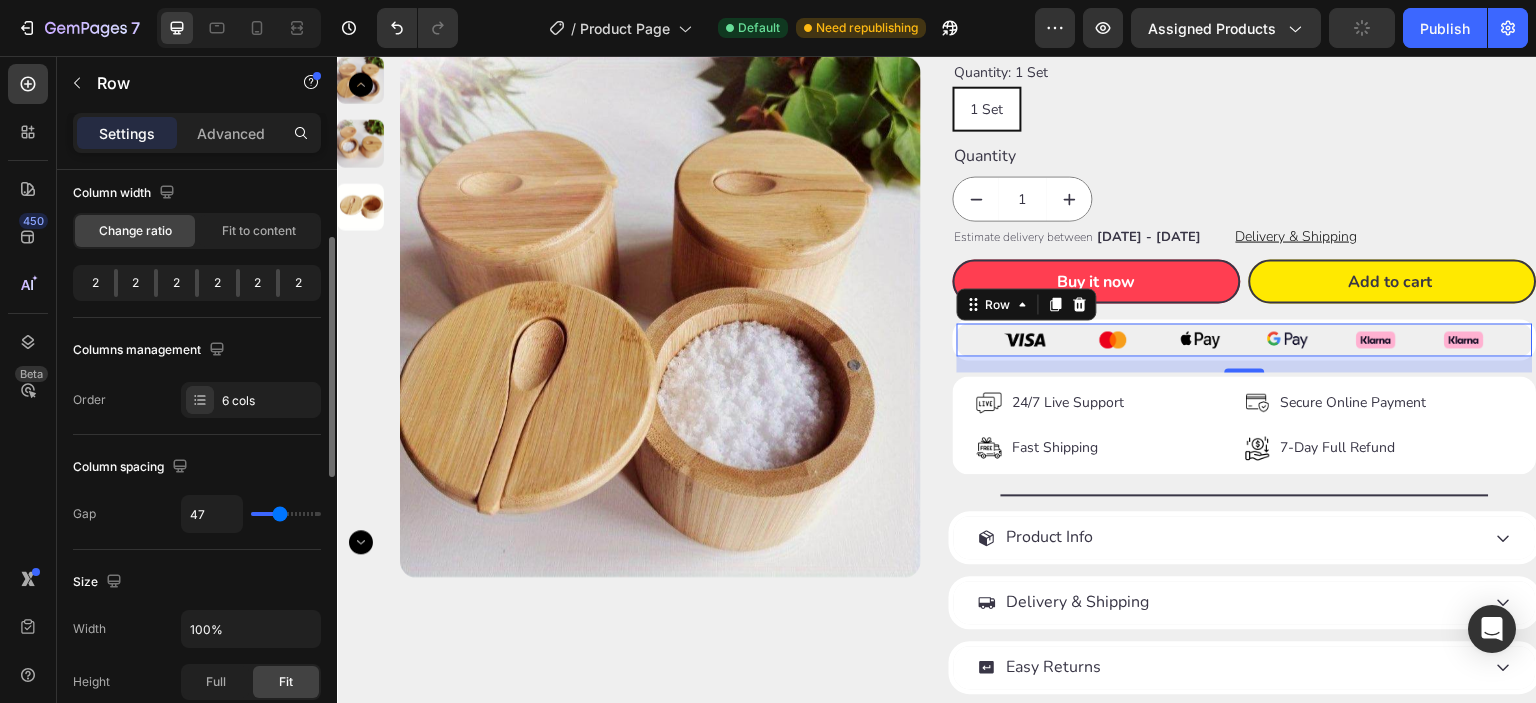 type on "45" 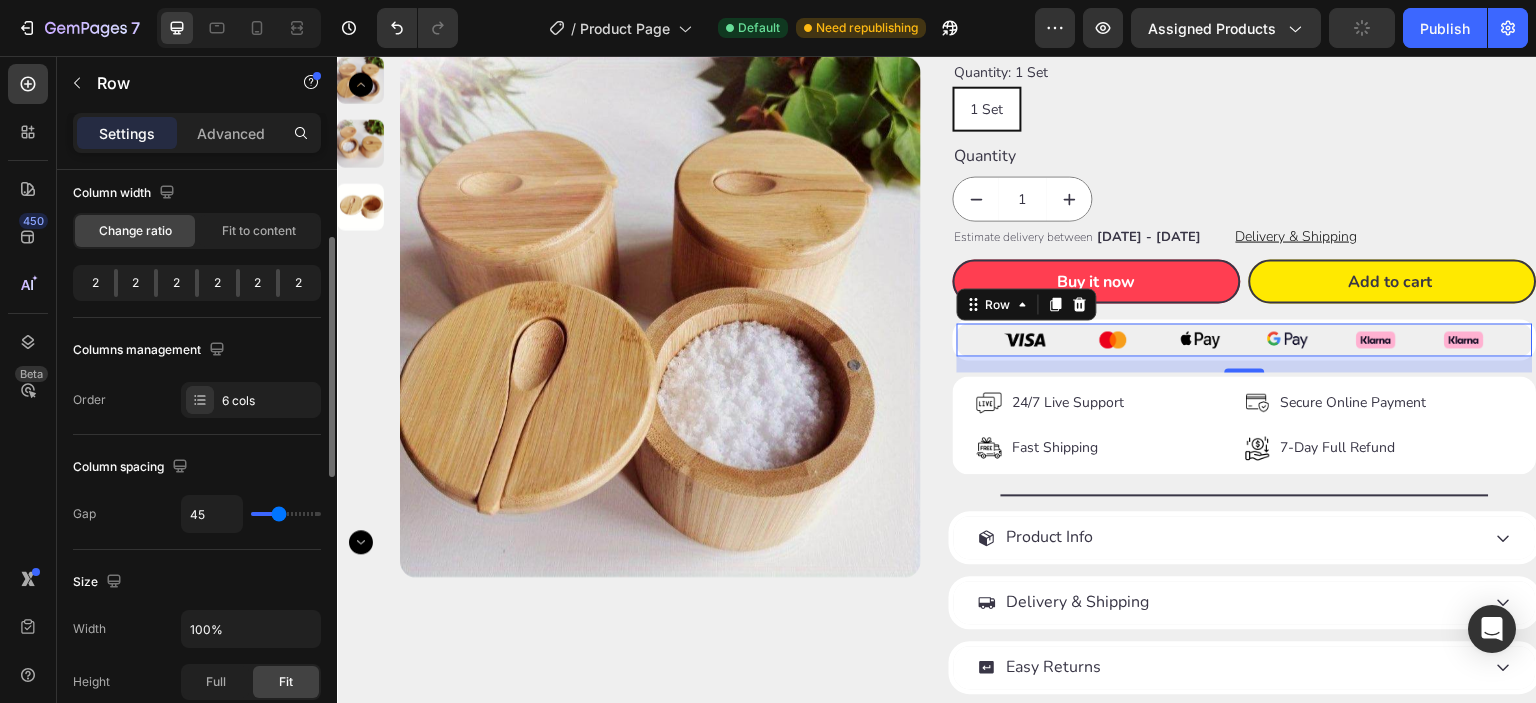 type on "41" 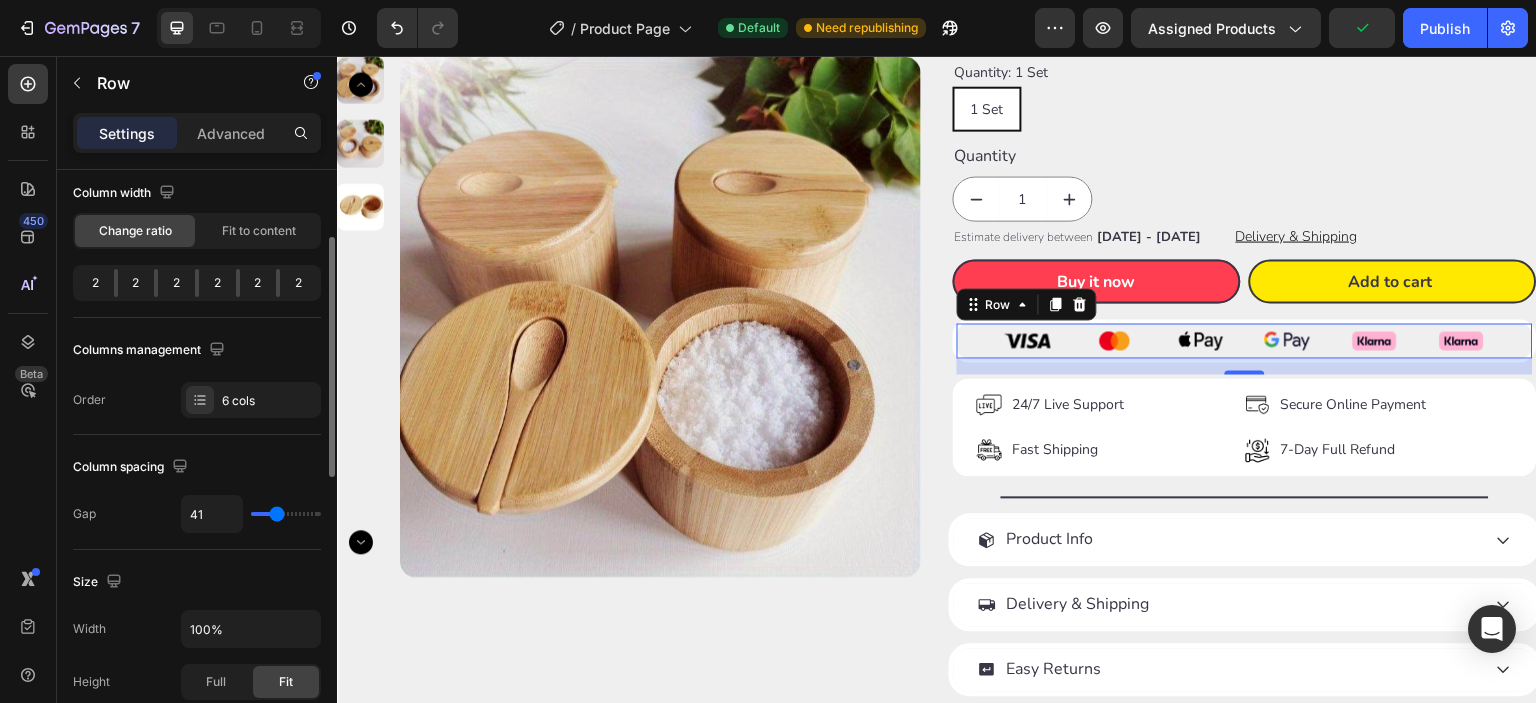 type on "43" 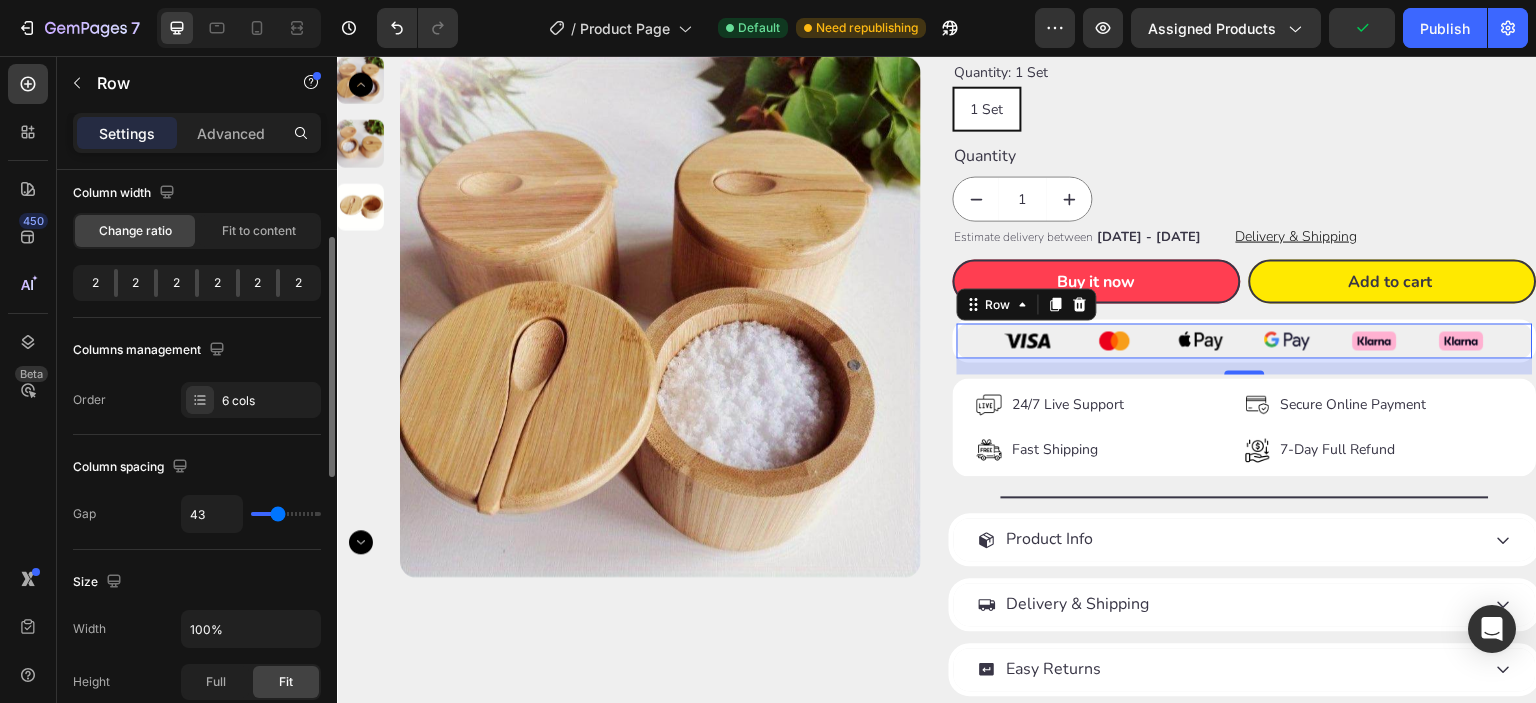 type on "45" 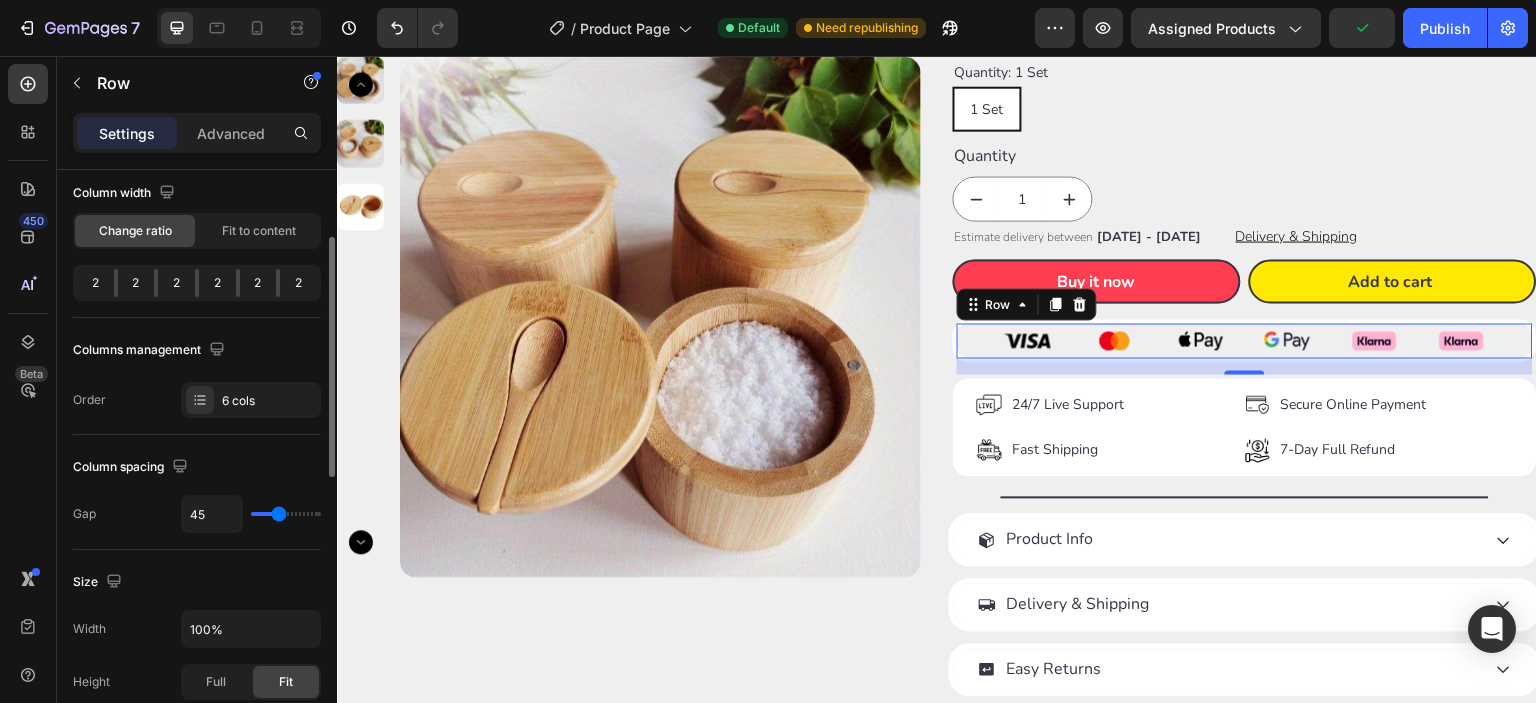 type on "48" 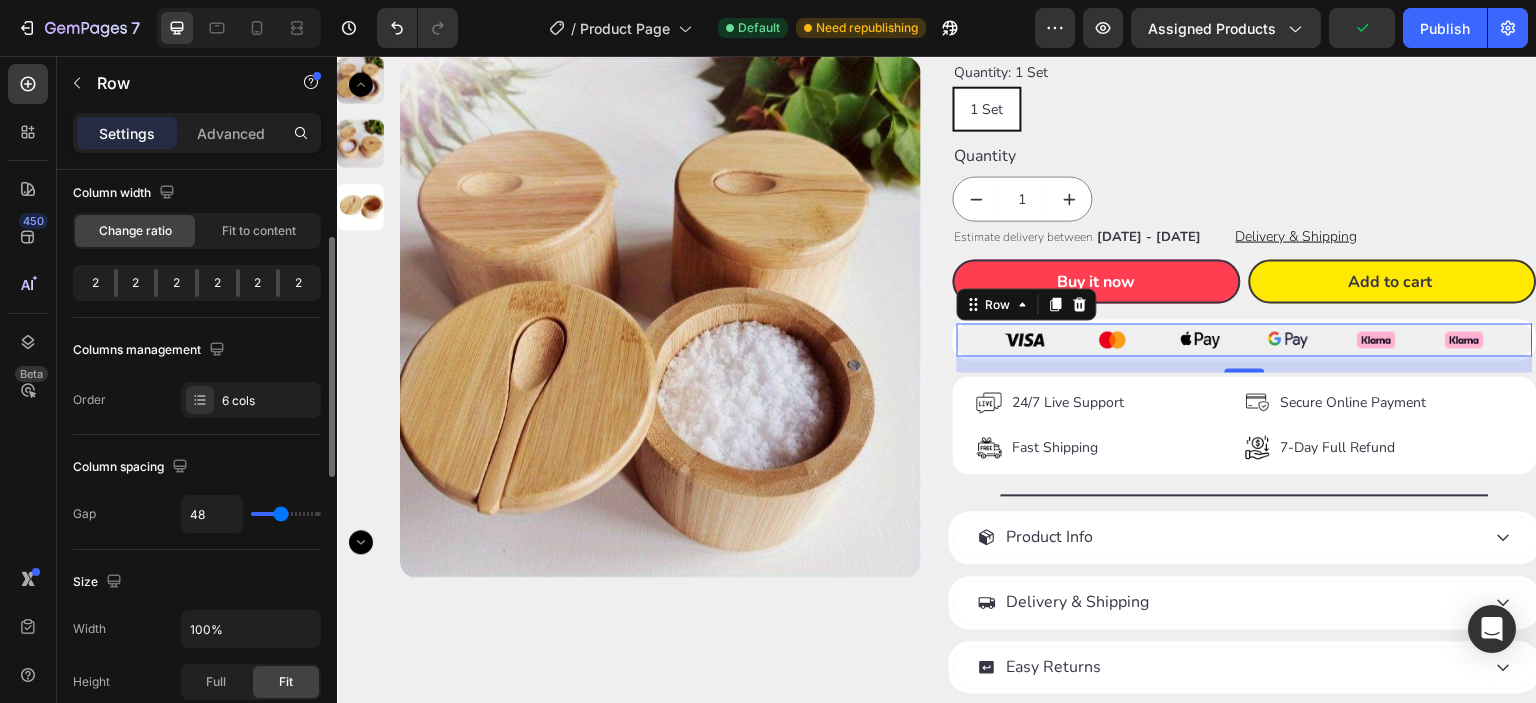 type on "50" 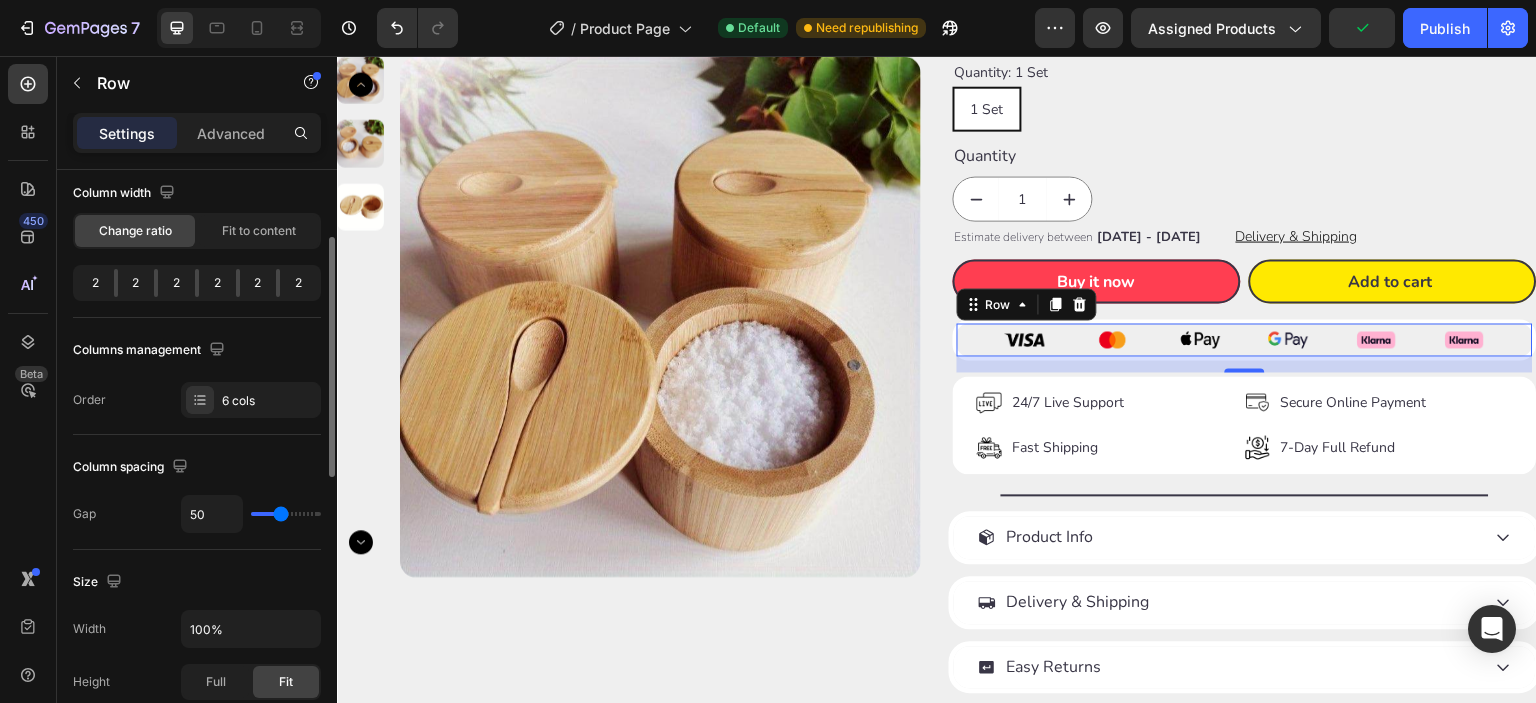 type on "50" 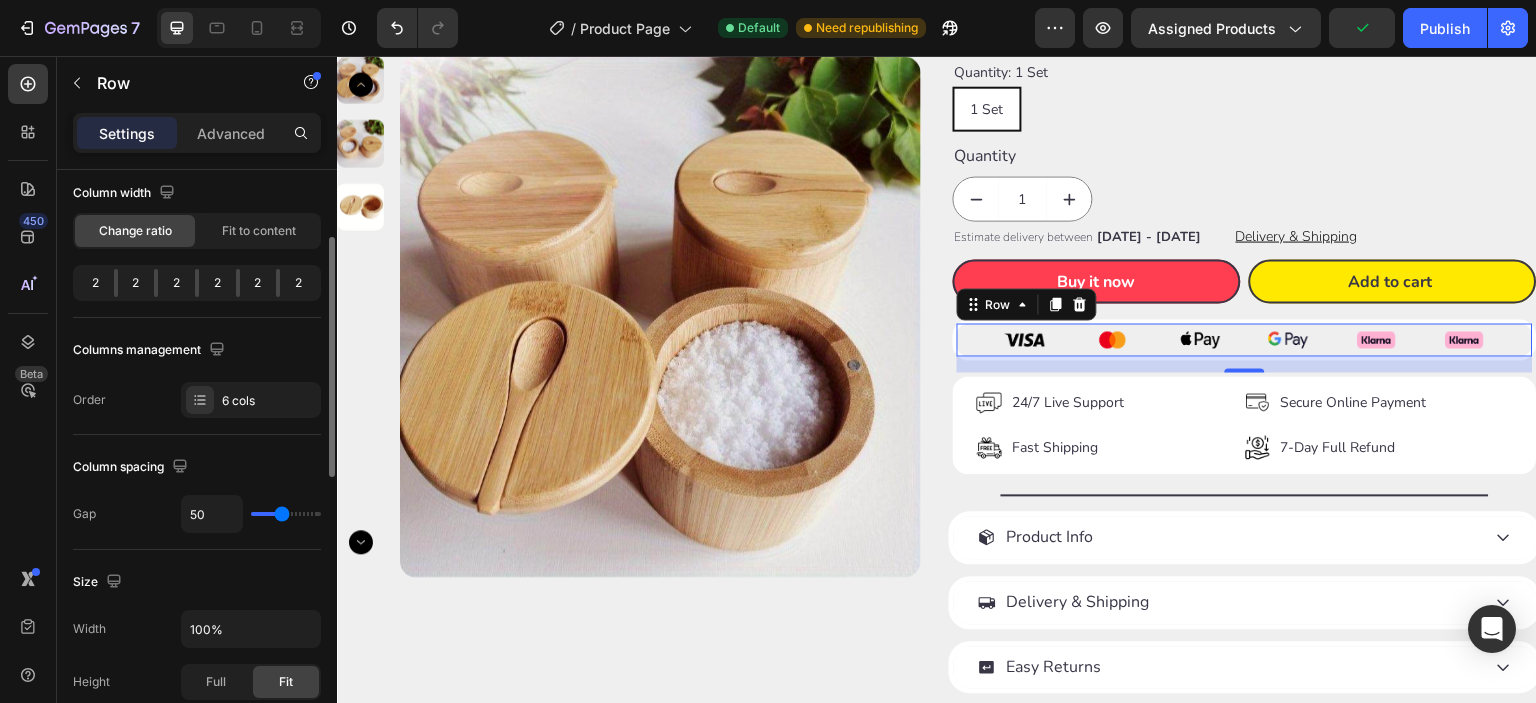 type on "52" 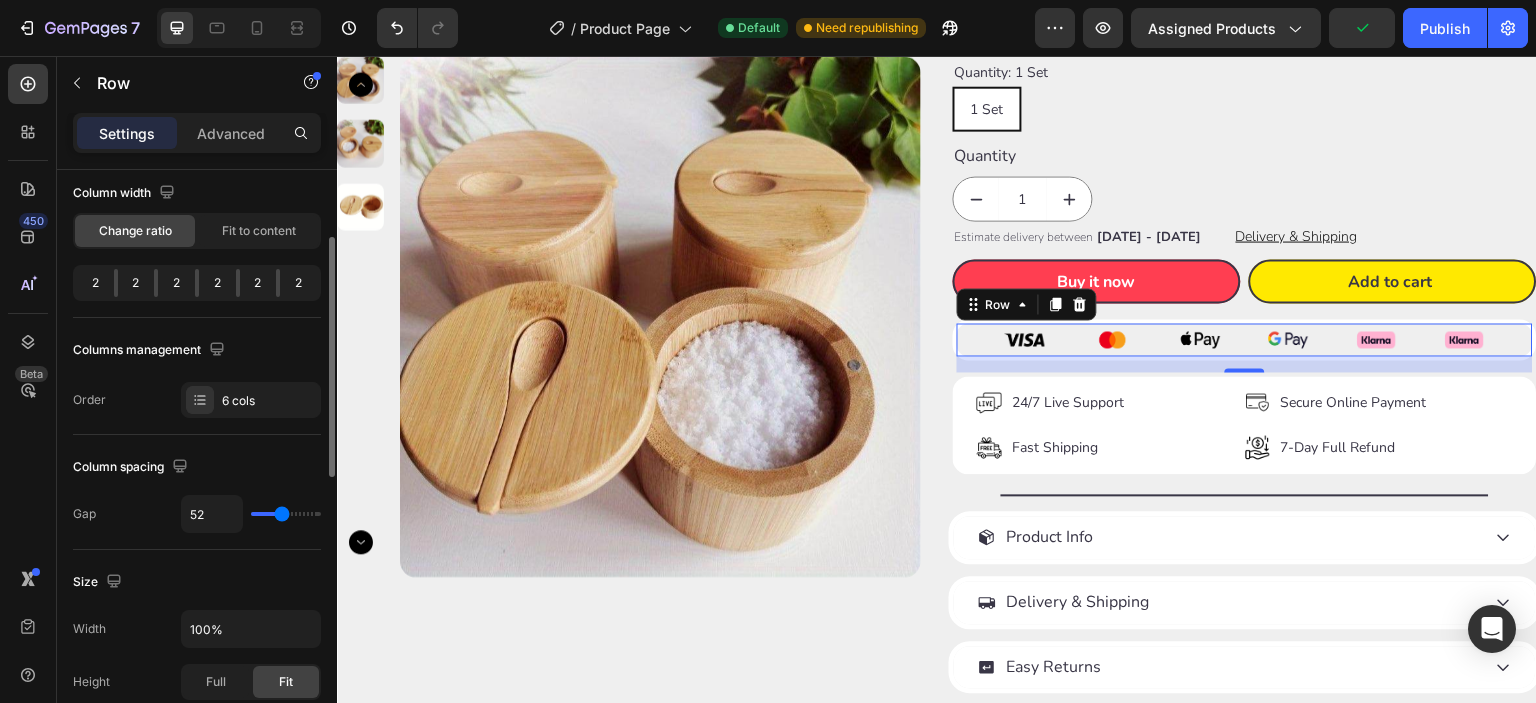 type on "52" 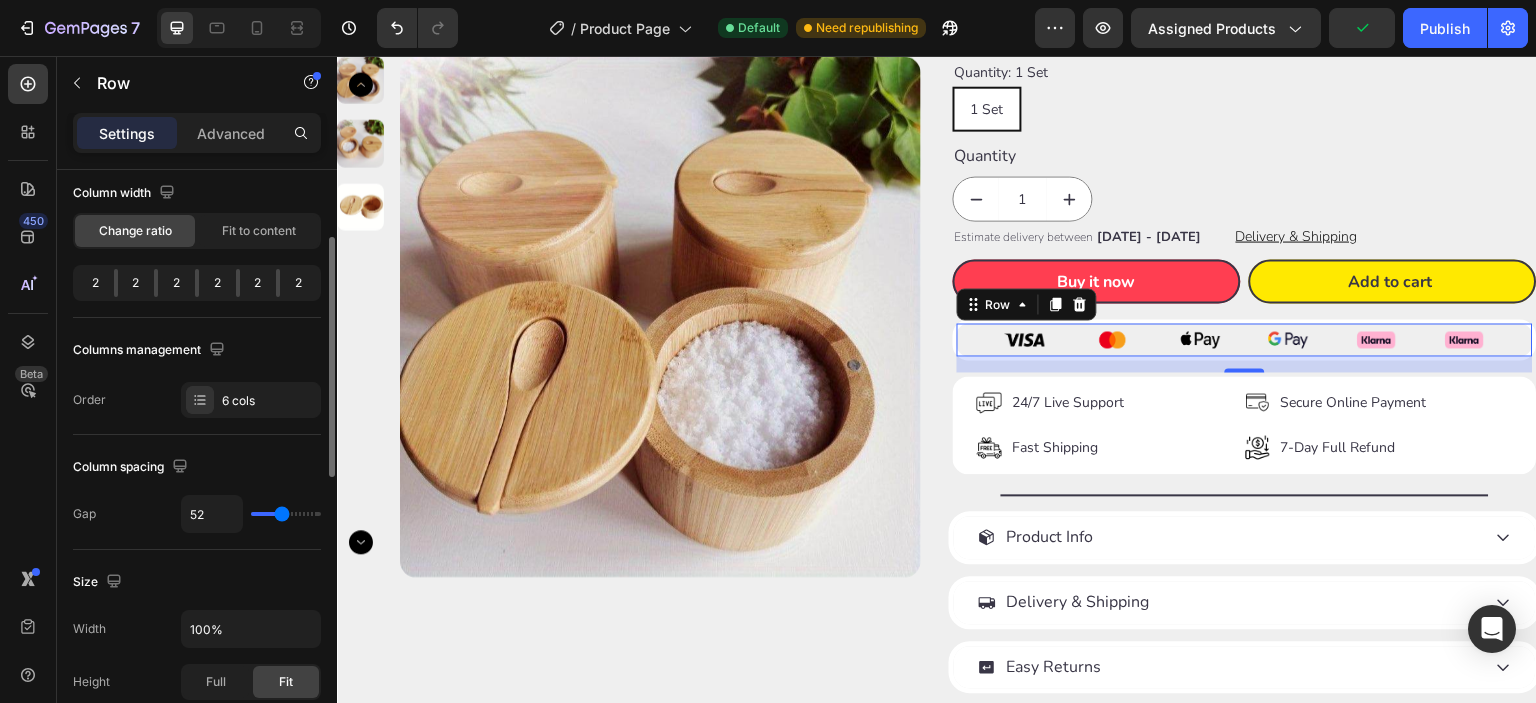 type on "54" 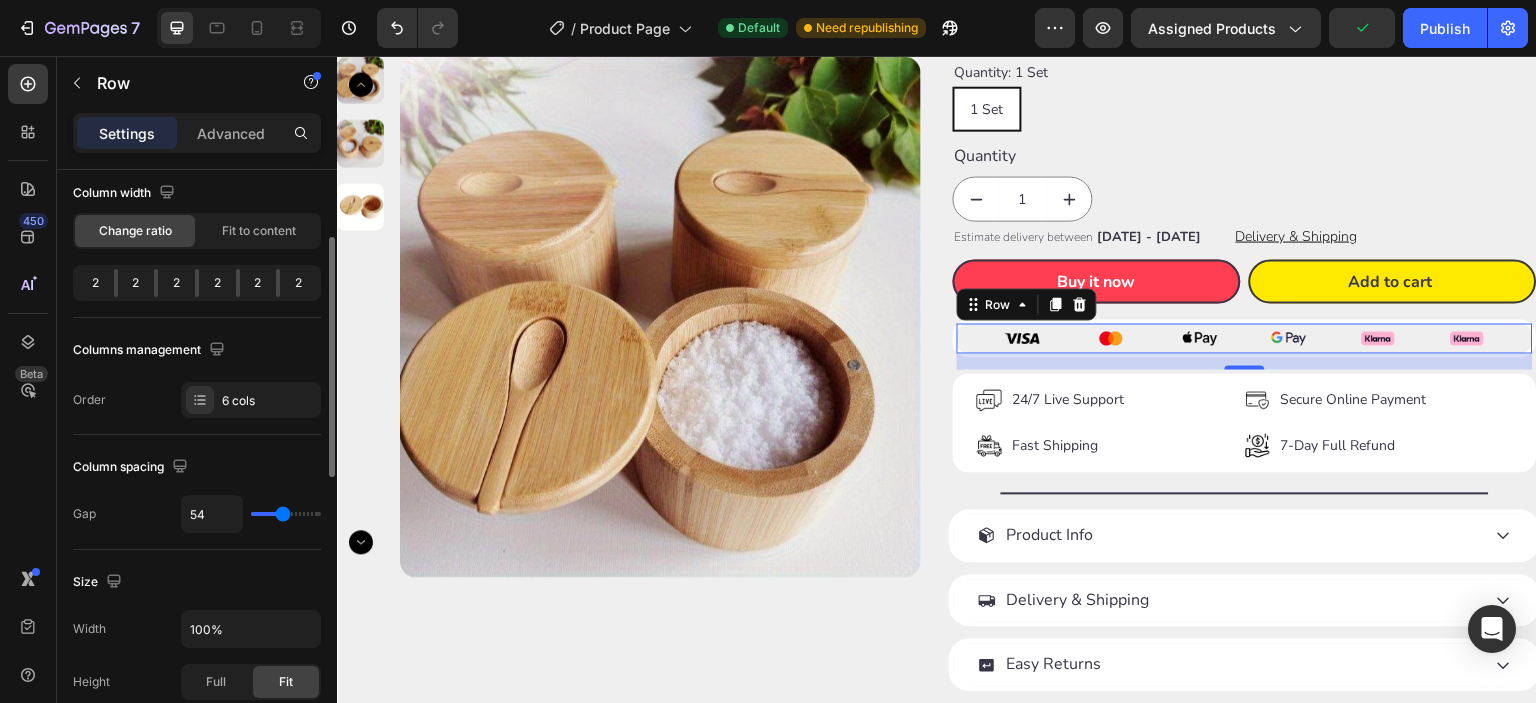 type on "54" 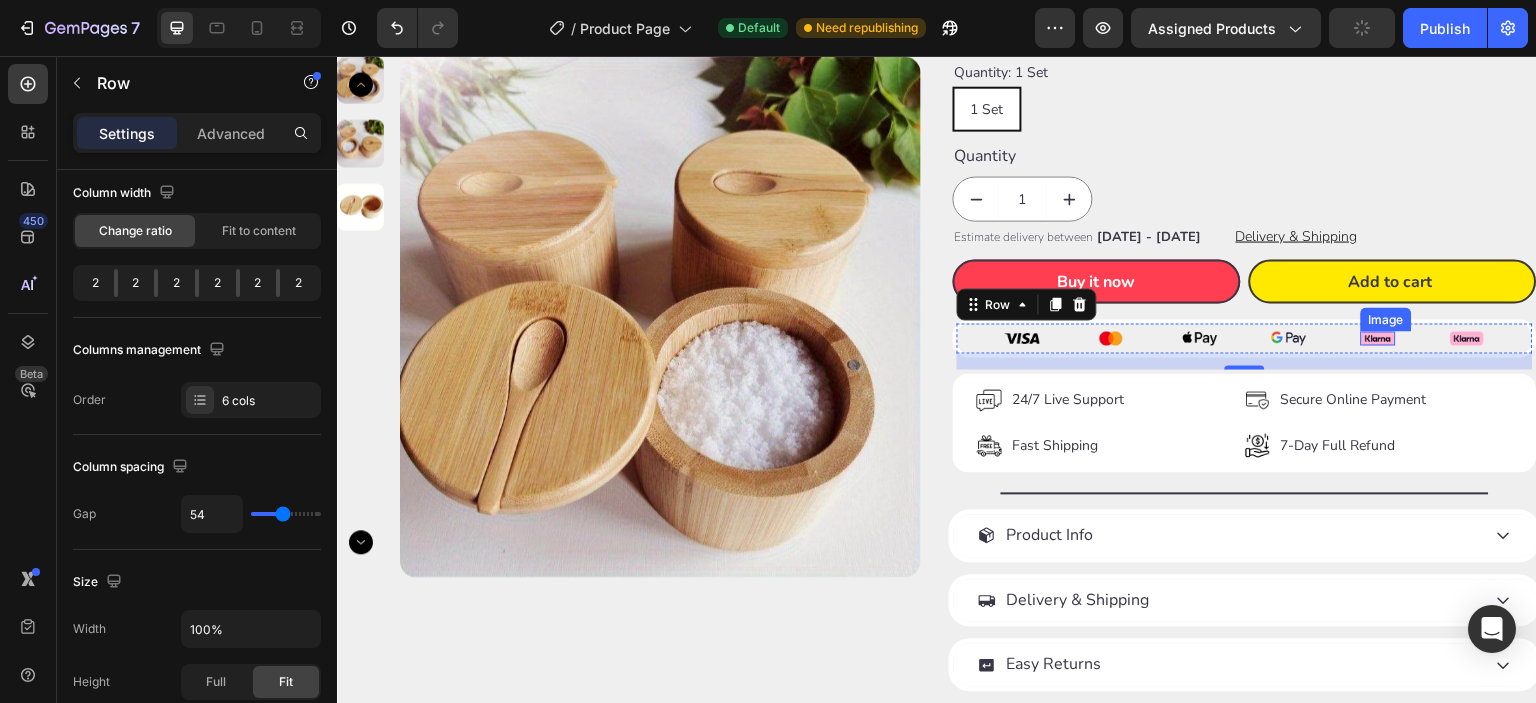 click at bounding box center [1378, 338] 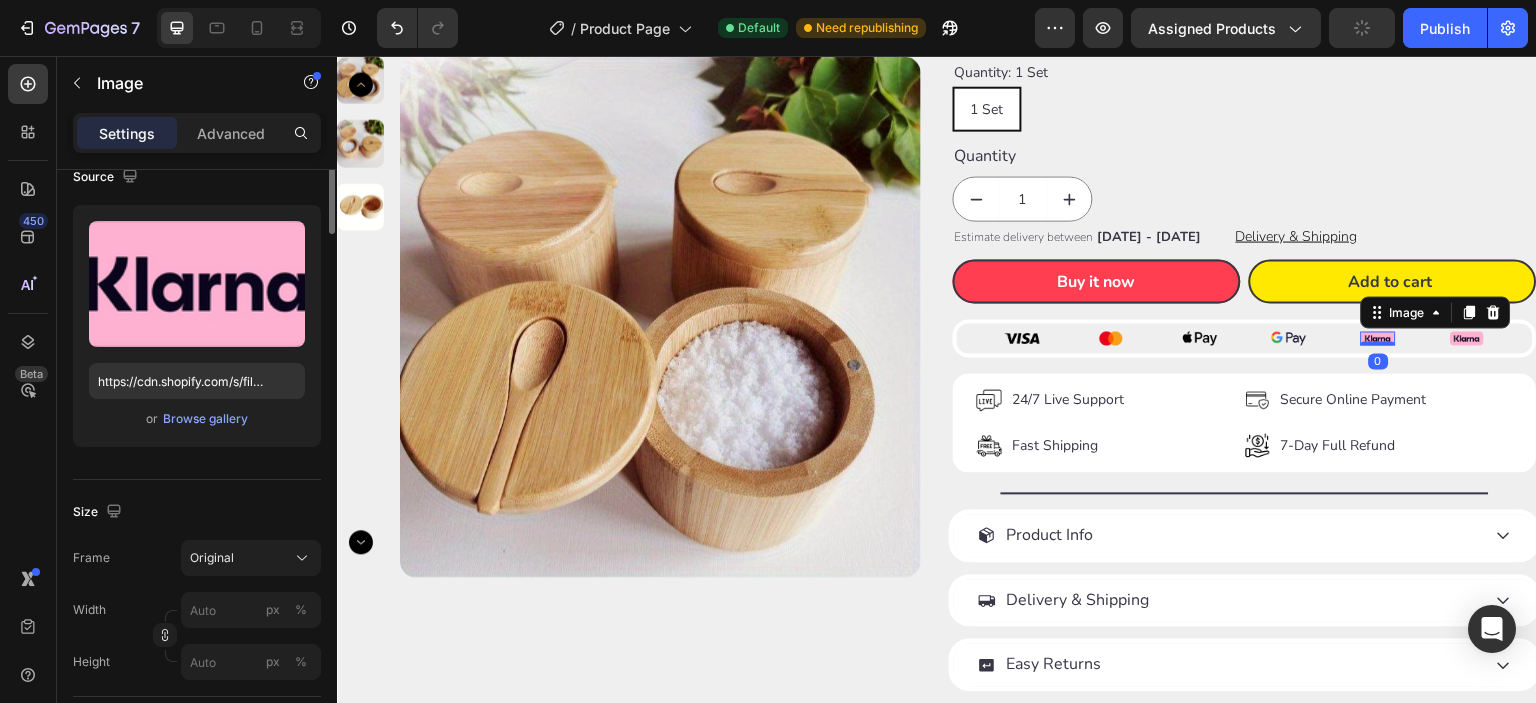 scroll, scrollTop: 0, scrollLeft: 0, axis: both 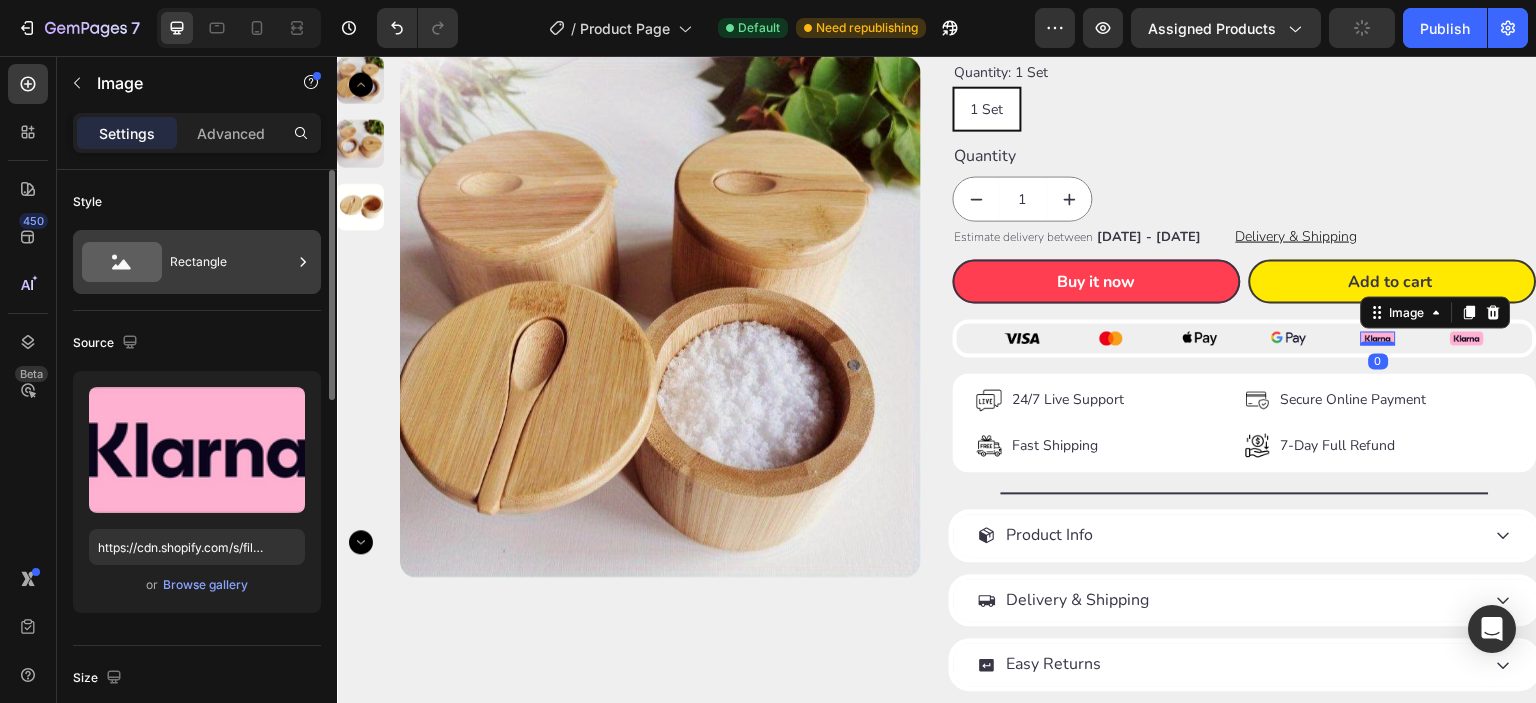 click on "Rectangle" at bounding box center [231, 262] 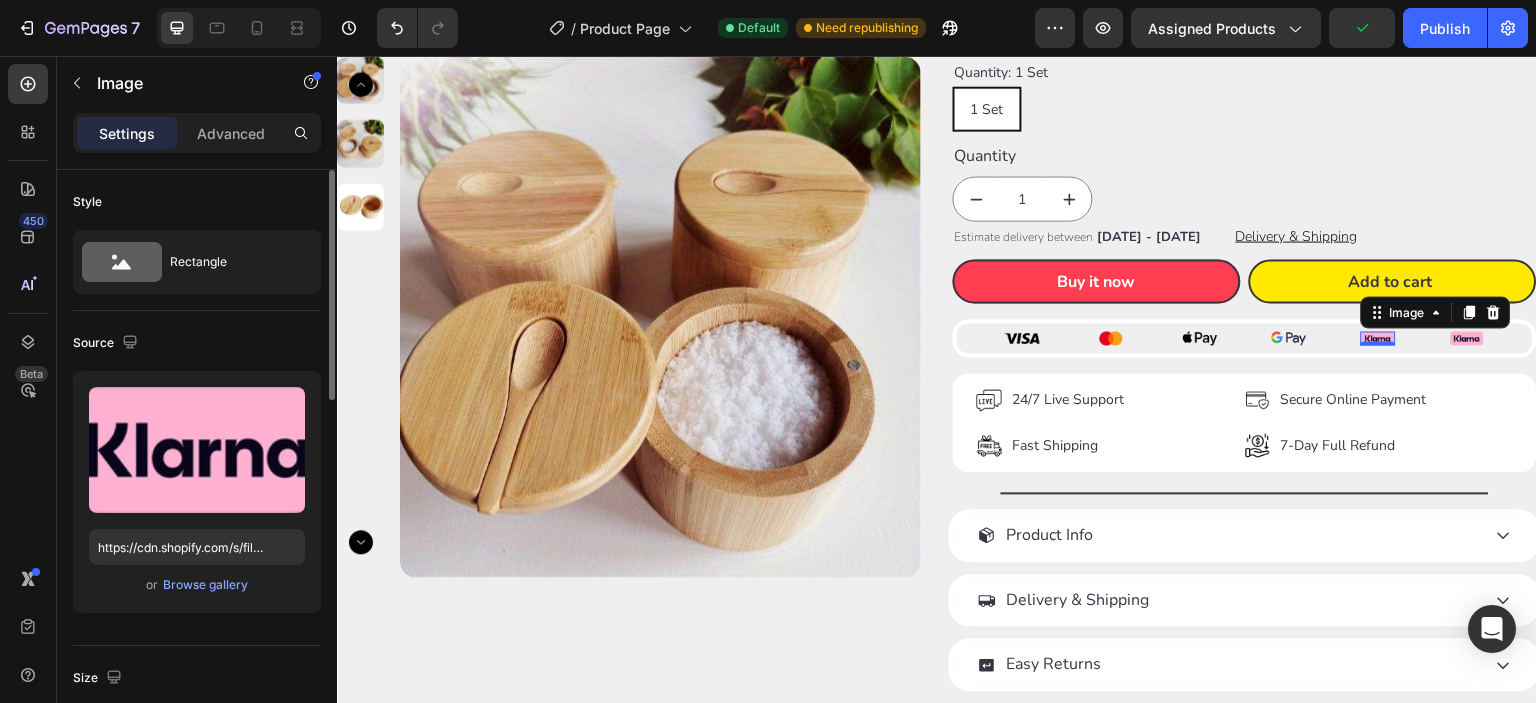 click on "Source Upload Image https://cdn.shopify.com/s/files/1/0609/2478/8807/files/gempages_567299303811318825-88dcff73-29b7-4af5-9441-a7bd2d7538f4.png or  Browse gallery" 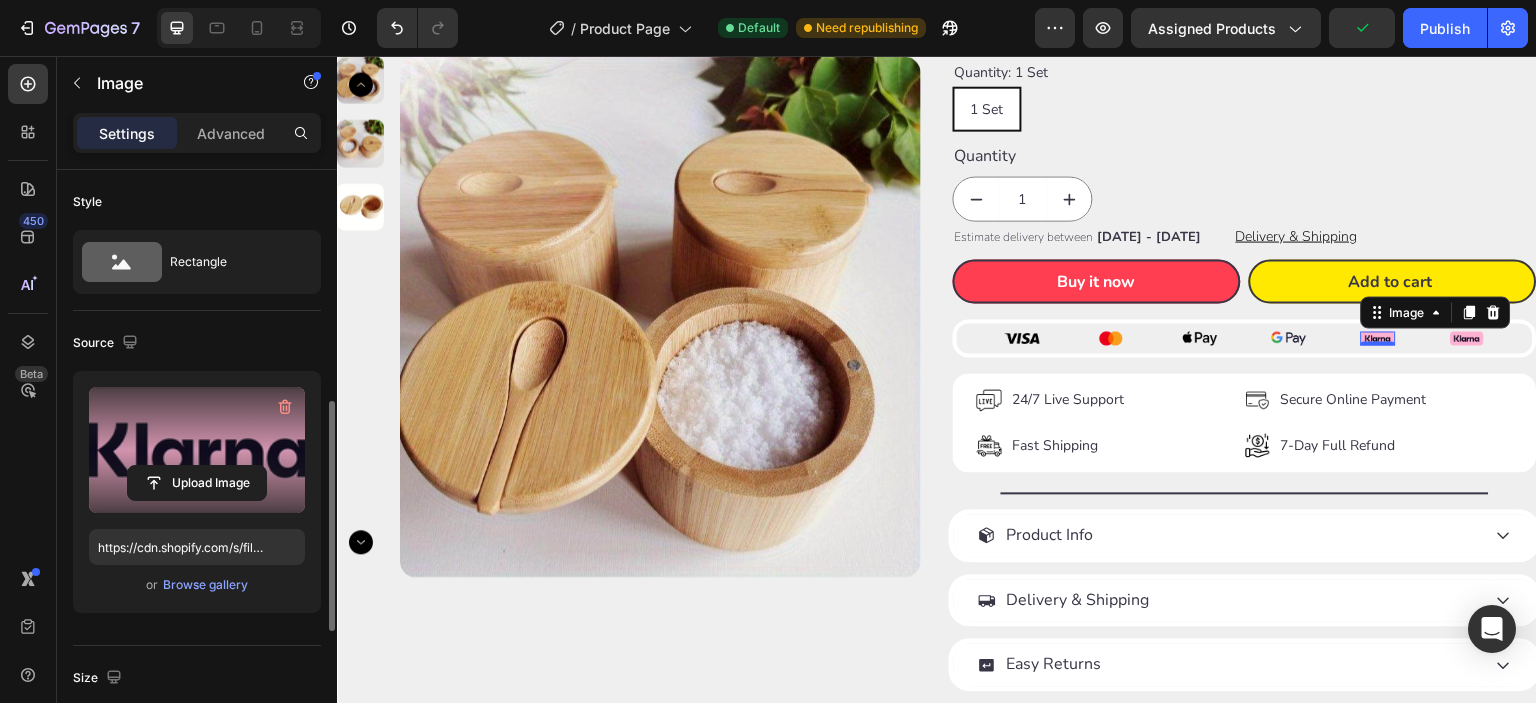 scroll, scrollTop: 166, scrollLeft: 0, axis: vertical 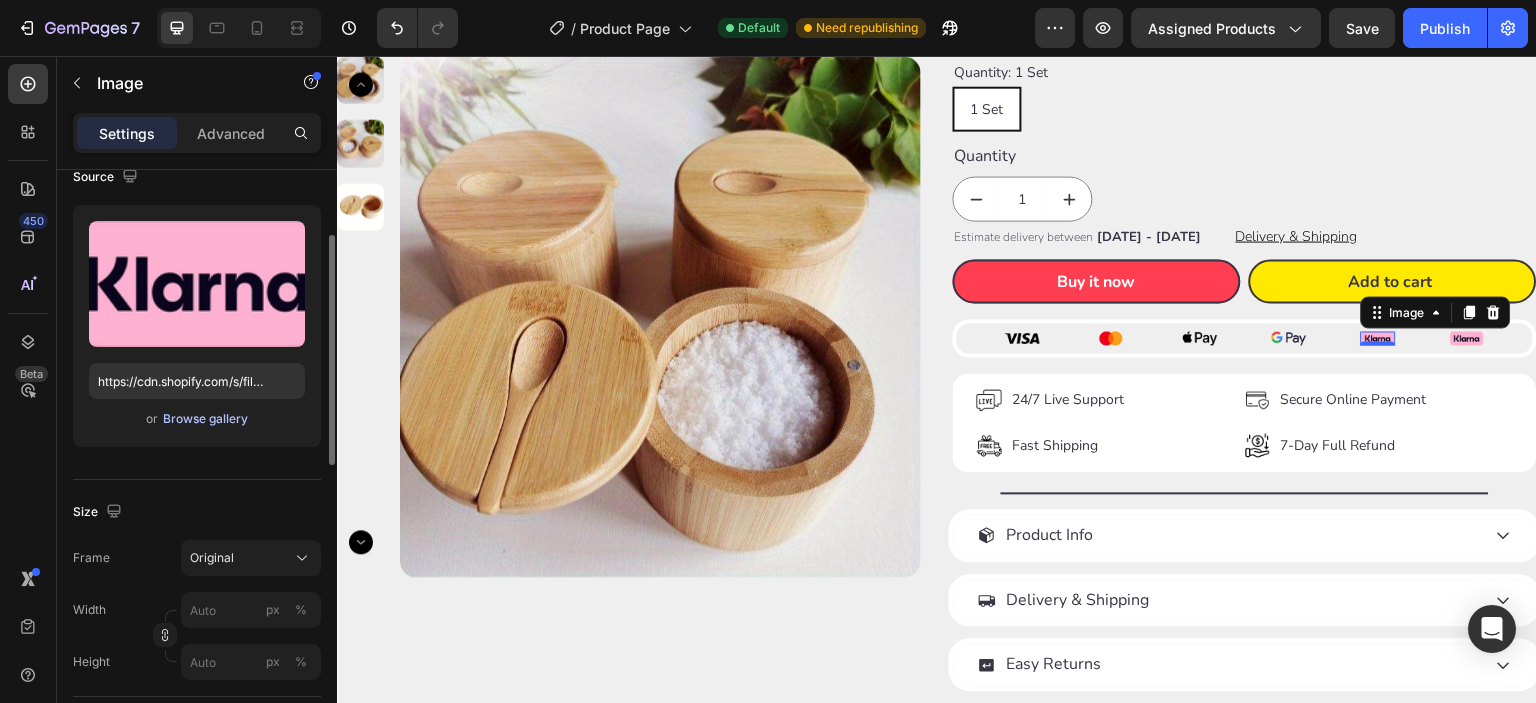 click on "Browse gallery" at bounding box center (205, 419) 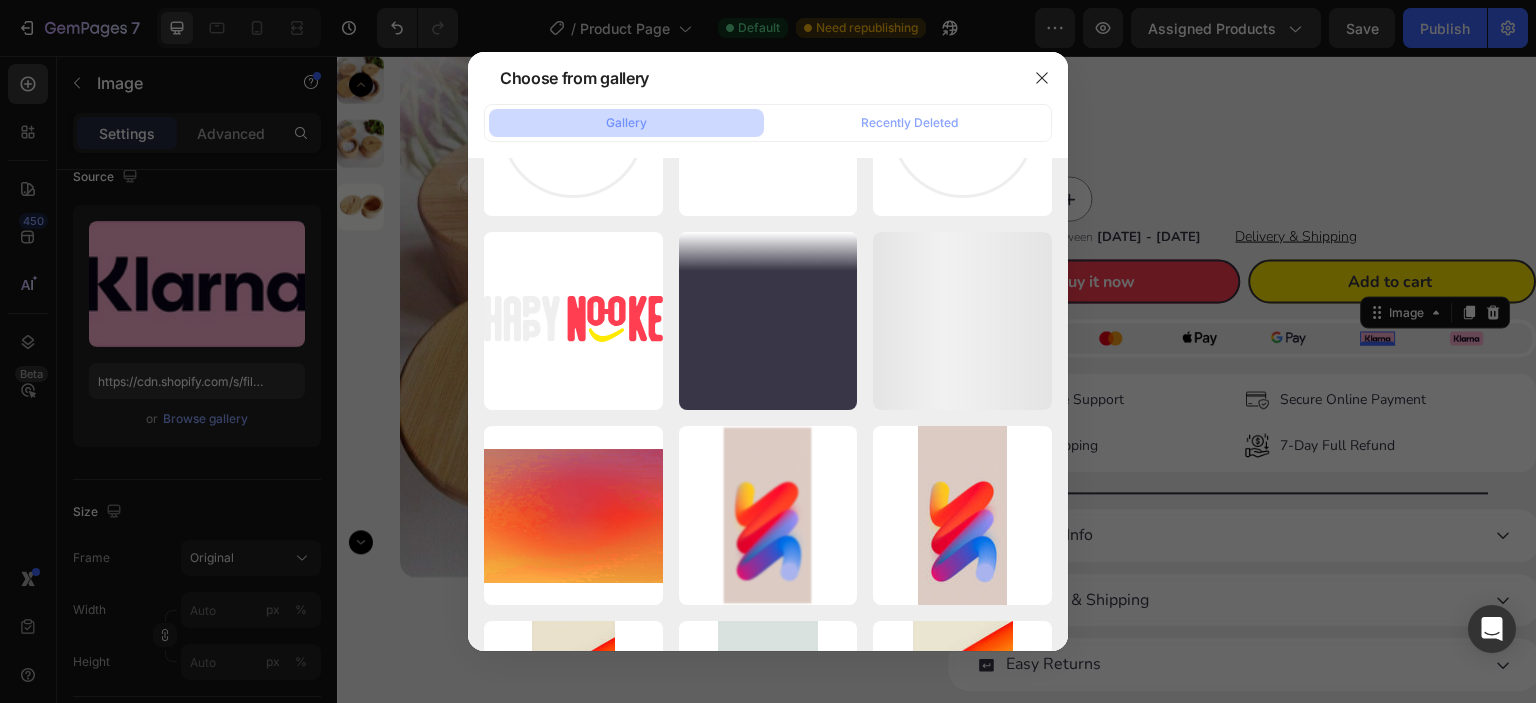 scroll, scrollTop: 0, scrollLeft: 0, axis: both 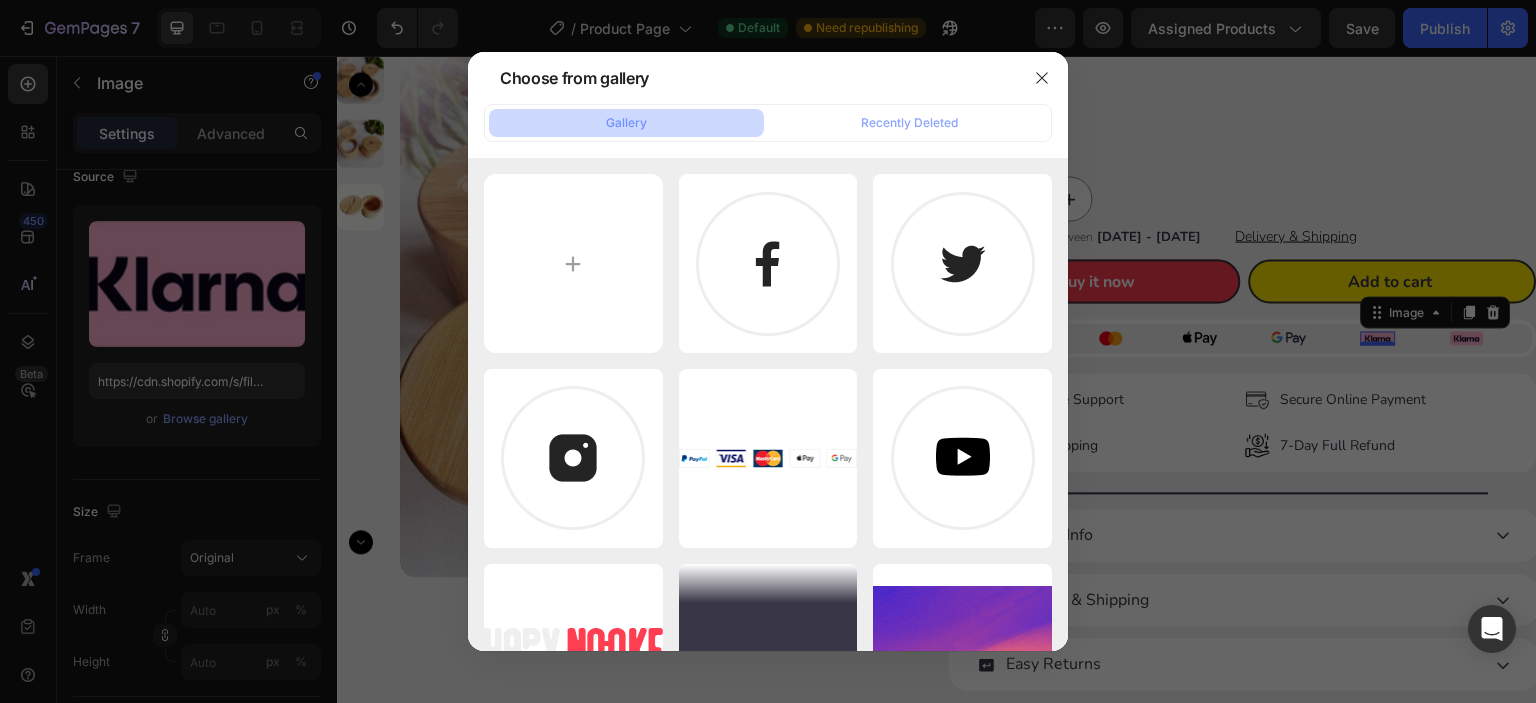 click at bounding box center (768, 351) 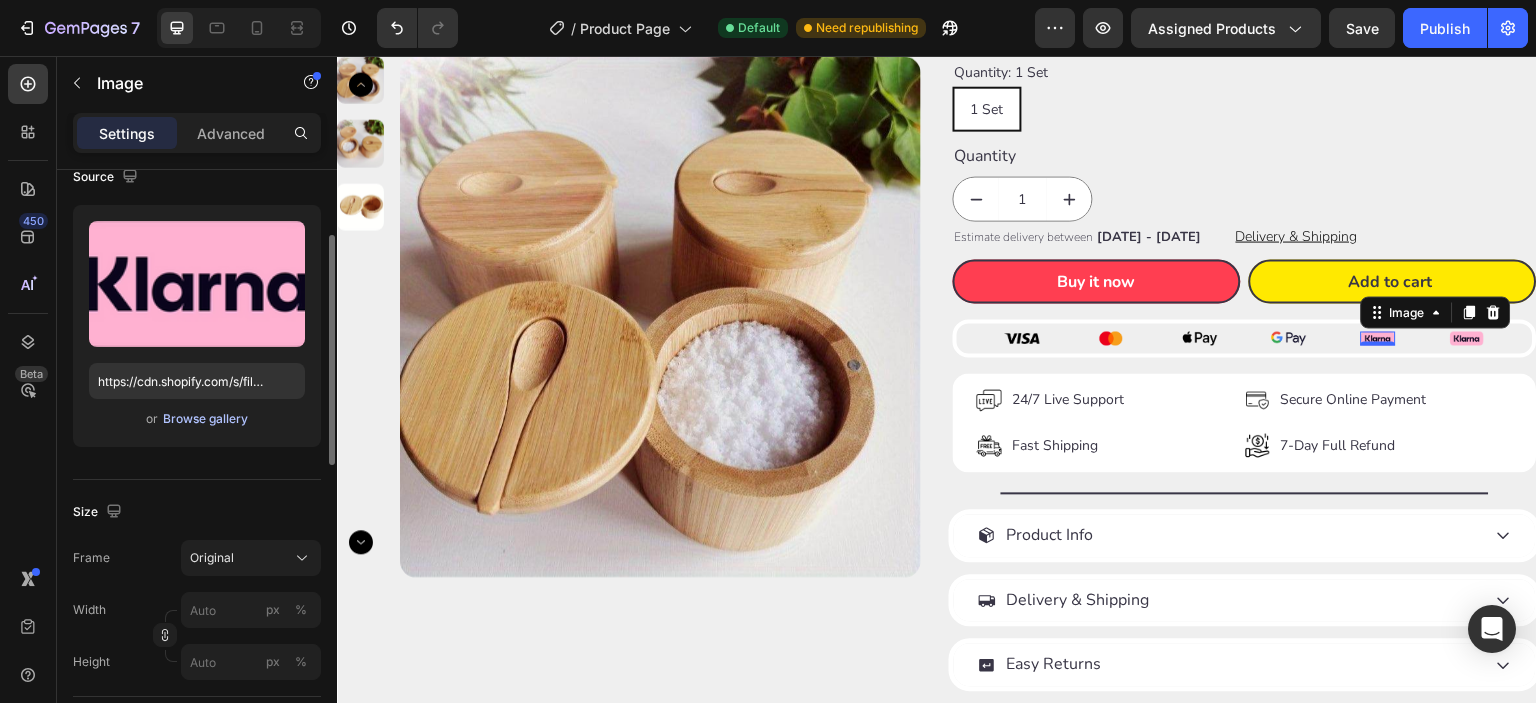 click on "Browse gallery" at bounding box center [205, 419] 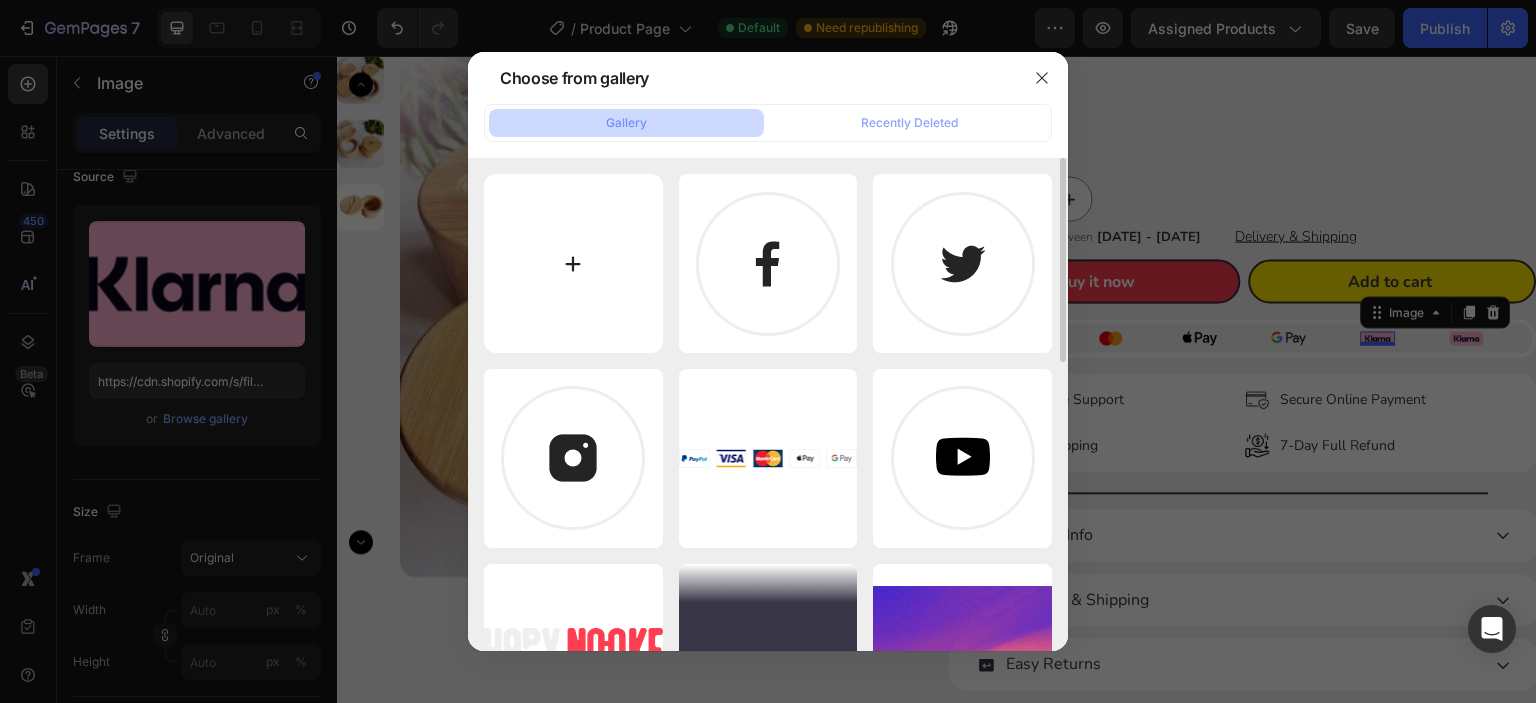 click at bounding box center (573, 263) 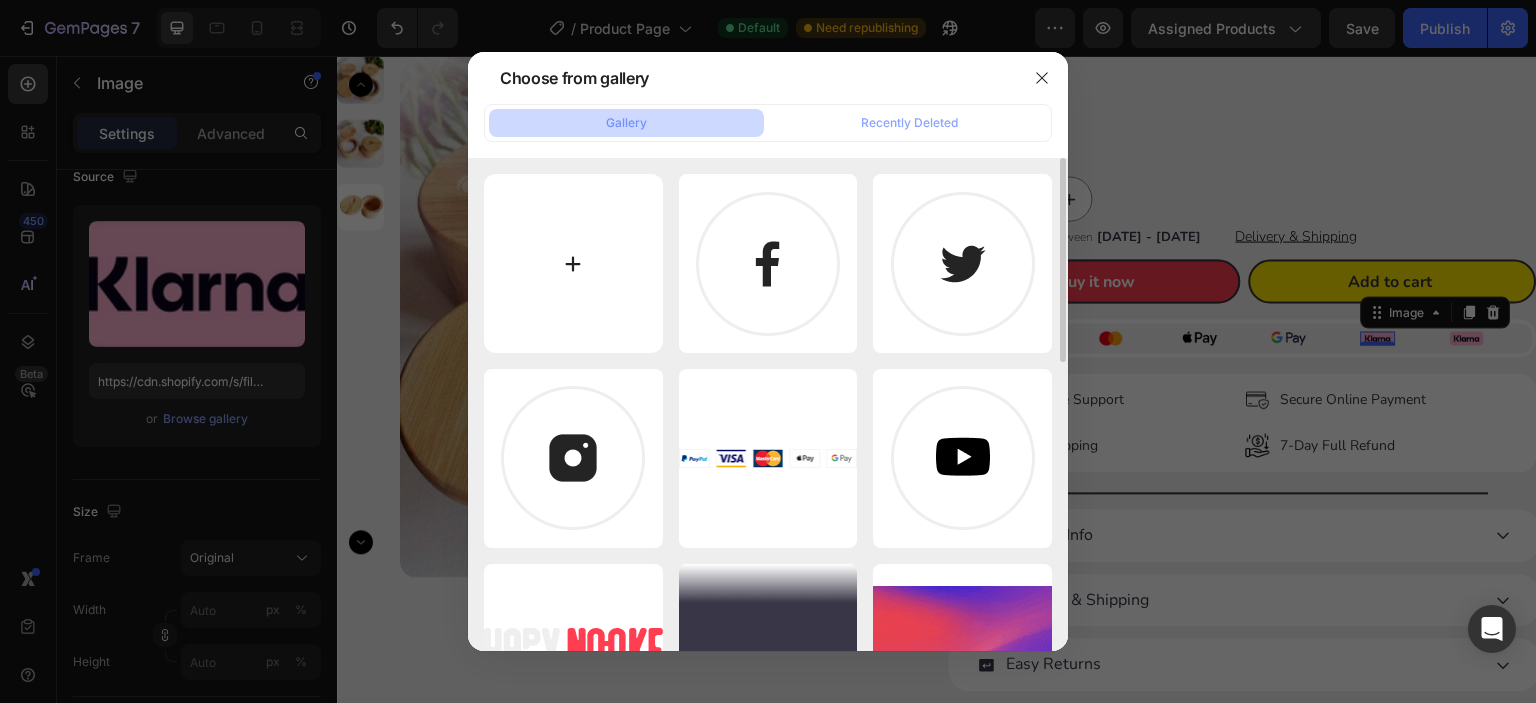 type on "C:\fakepath\Frame 102.png" 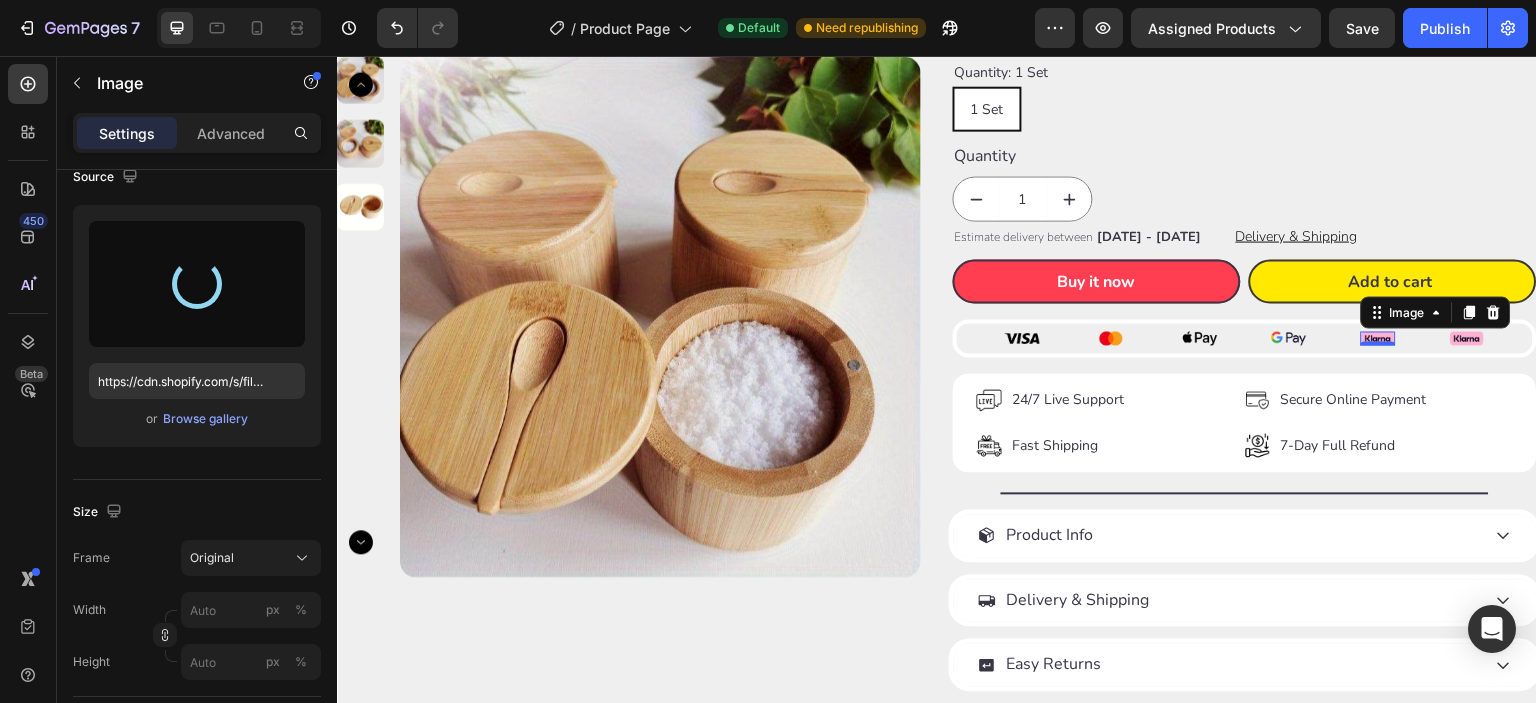 type on "https://cdn.shopify.com/s/files/1/0609/2478/8807/files/gempages_567299303811318825-c0009a4a-4b4c-4f76-a866-1161f0dc2118.png" 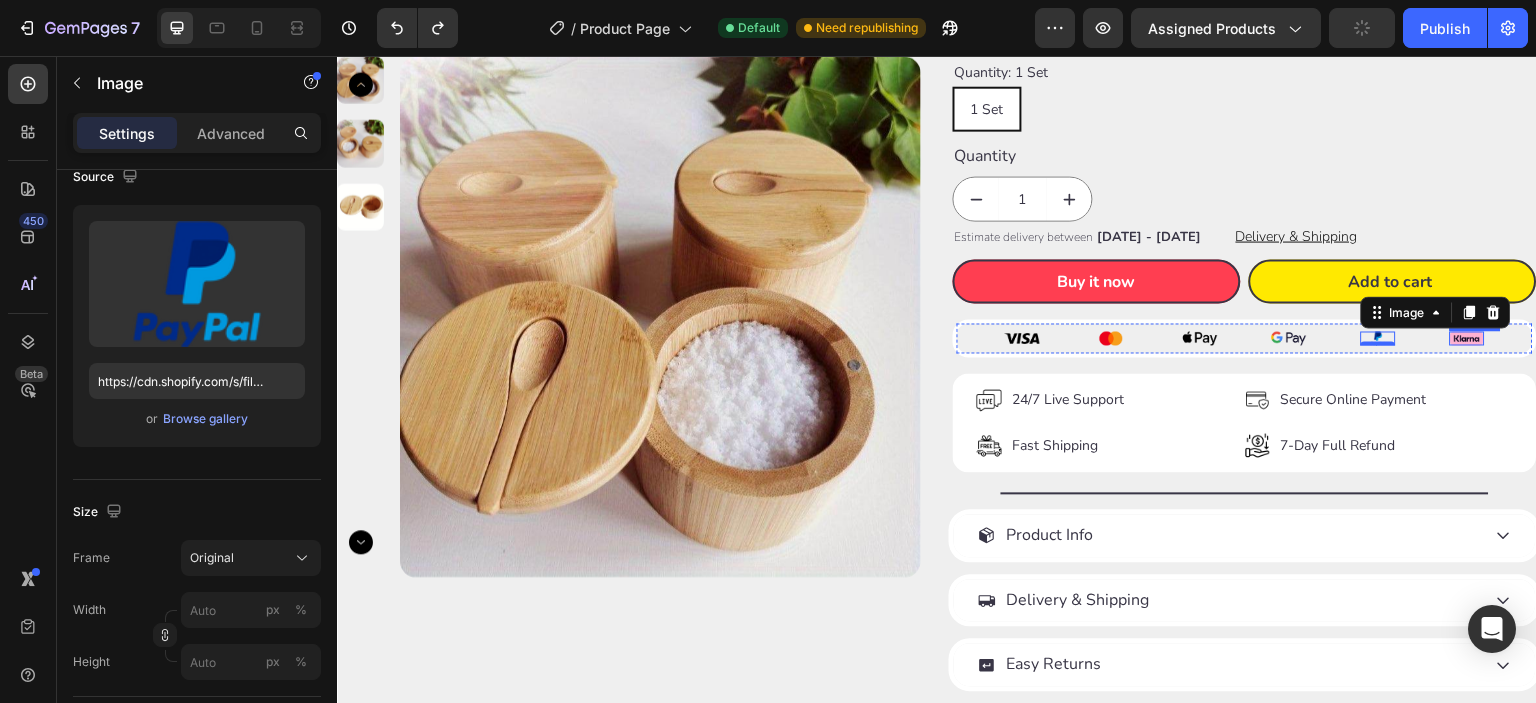 click on "Image" at bounding box center (1467, 338) 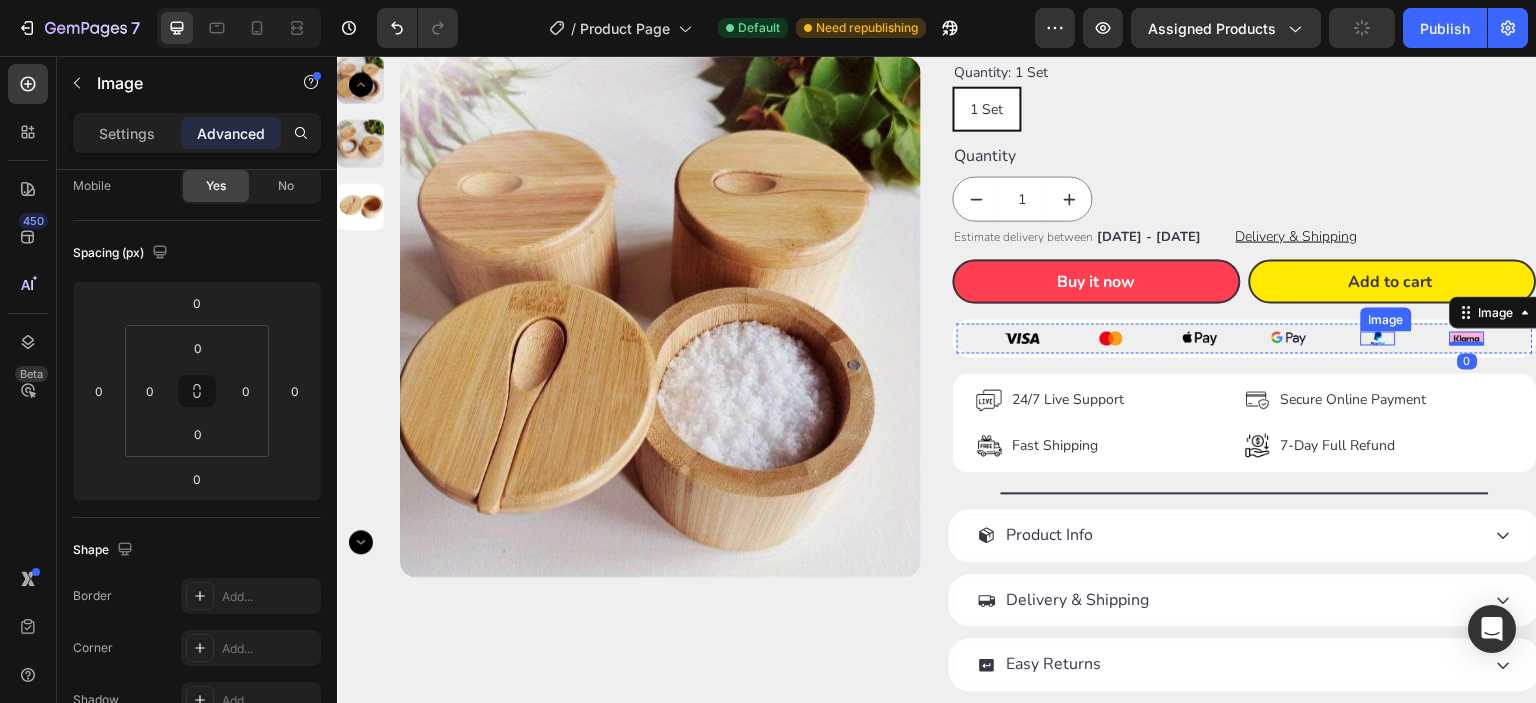 click at bounding box center (1378, 338) 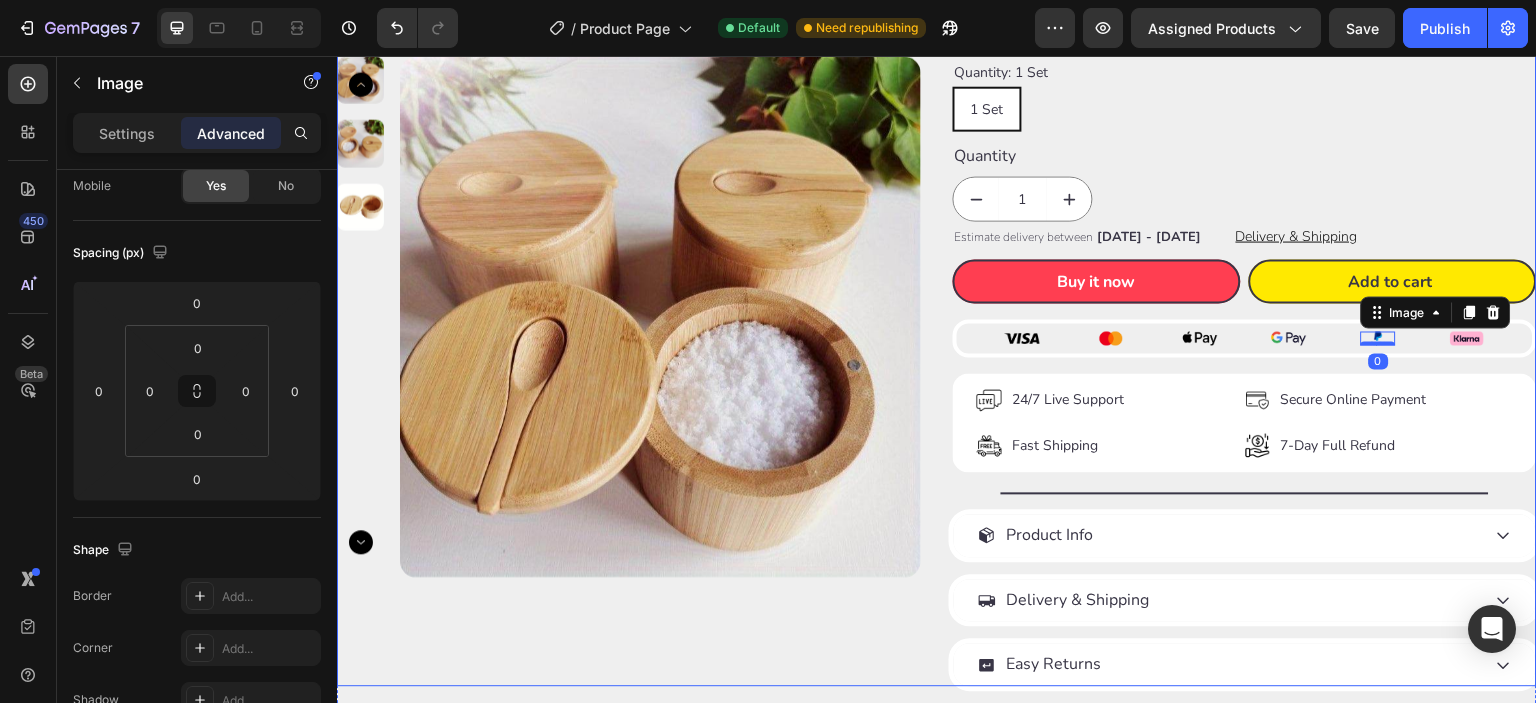 click on "Happy Nooke™ Product Vendor Wooden Salt Box with Lid – Spice Storage Container Product Title Loox - Rating widget Loox €14,99 Product Price Product Price €19,99 Product Price Product Price 25% OFF Discount Tag Row                Title Line Quantity: 1 Set 1 Set 1 Set 1 Set Product Variants & Swatches Quantity Text Block
1
Product Quantity
Estimate delivery between
[DATE] - [DATE]
Delivery Date Delivery & Shipping Button Row Buy it now Dynamic Checkout Add to cart Add to Cart Row Image Image Image Image Image   0 Image Row Image 24/7 Live Support Text Block Image Fast Shipping Text Block Advanced List Image Secure Online Payment Text Block Image 7-Day Full Refund Text Block Advanced List Row                Title Line
Product Info
Delivery & Shipping
Easy Returns Accordion Row" at bounding box center (1245, 241) 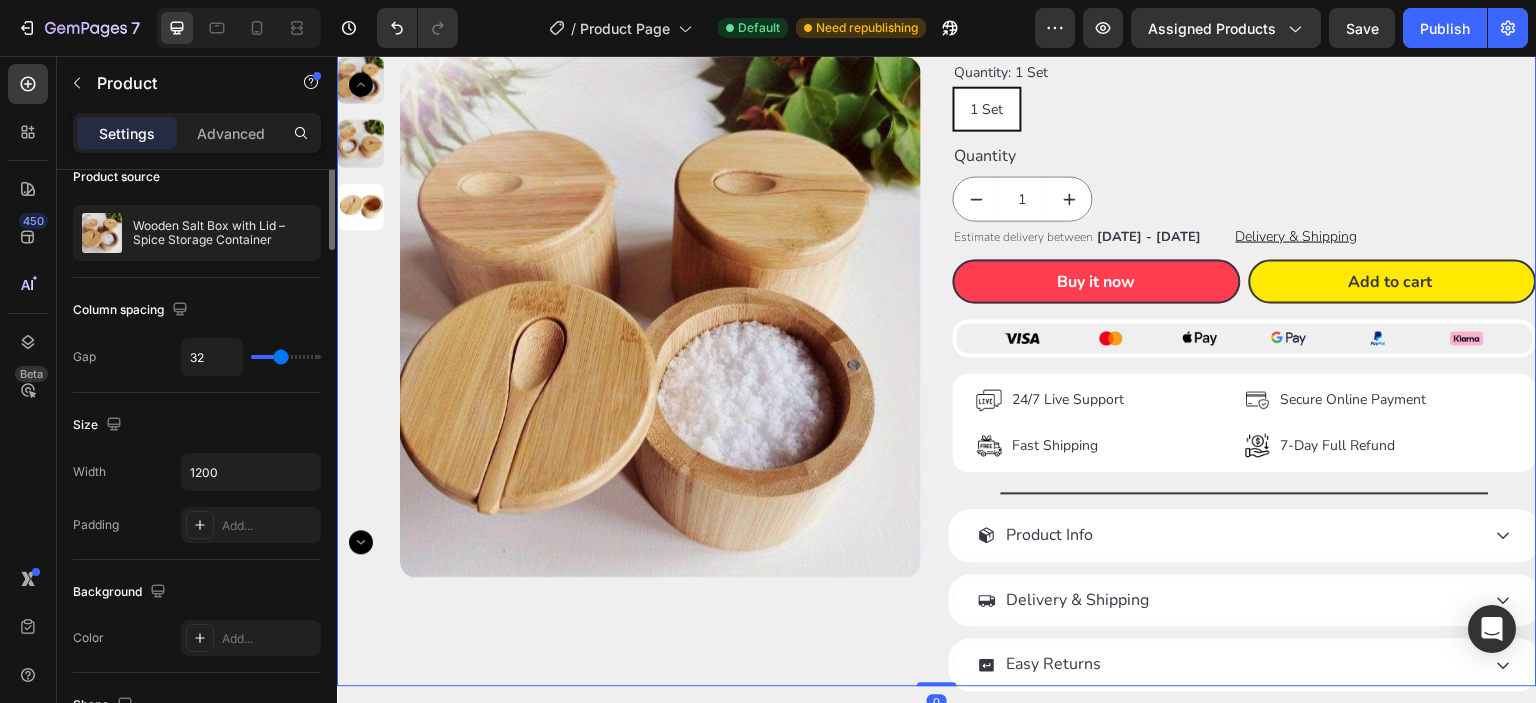 scroll, scrollTop: 0, scrollLeft: 0, axis: both 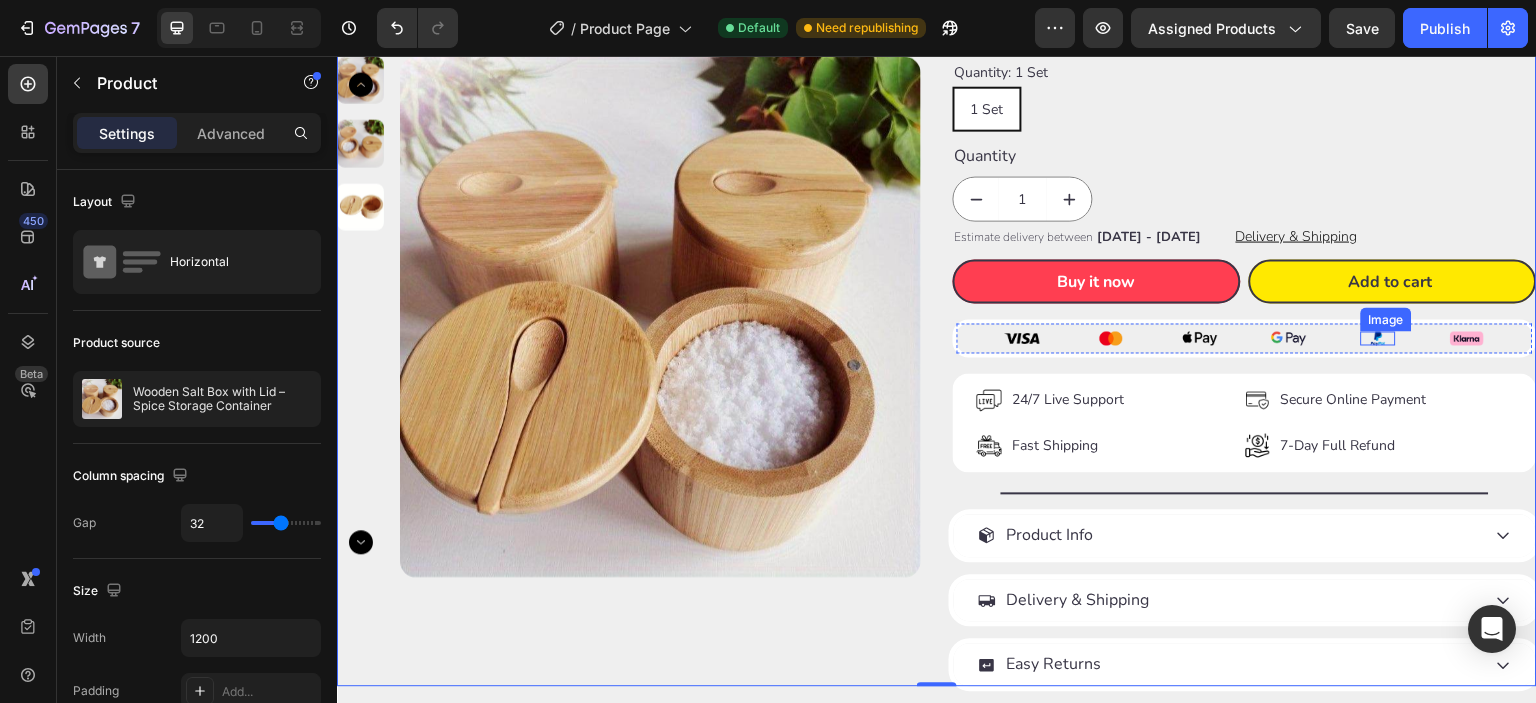 click on "Image" at bounding box center [1378, 338] 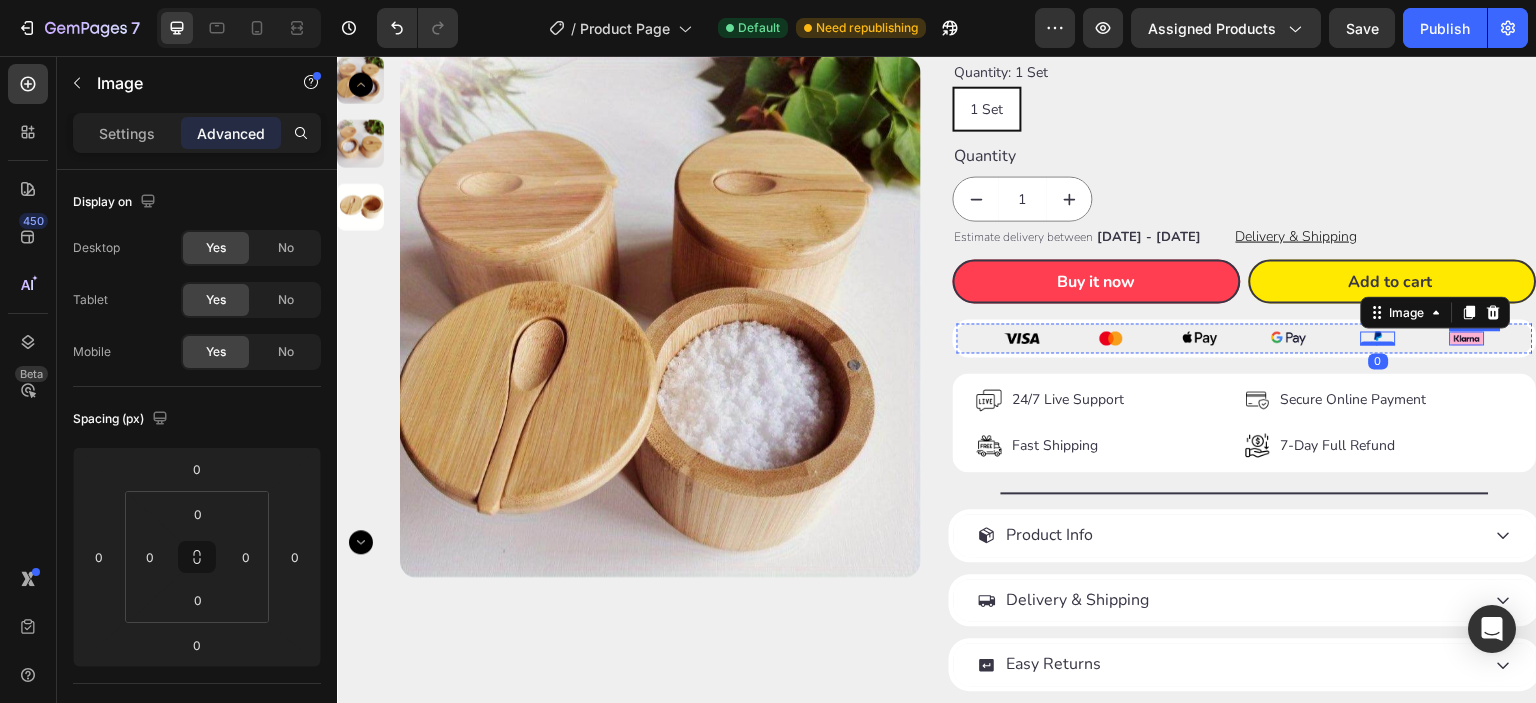 click at bounding box center [1467, 338] 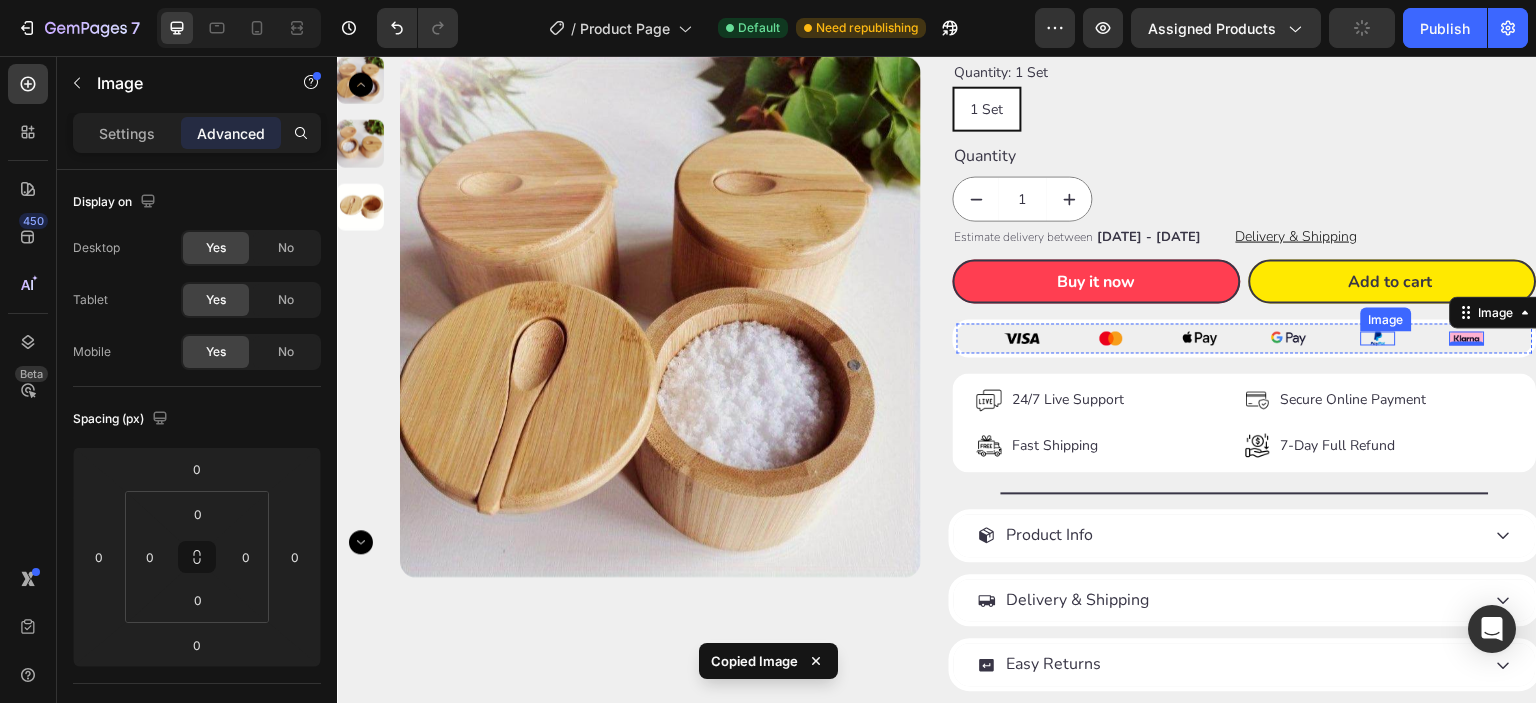 click at bounding box center [1378, 338] 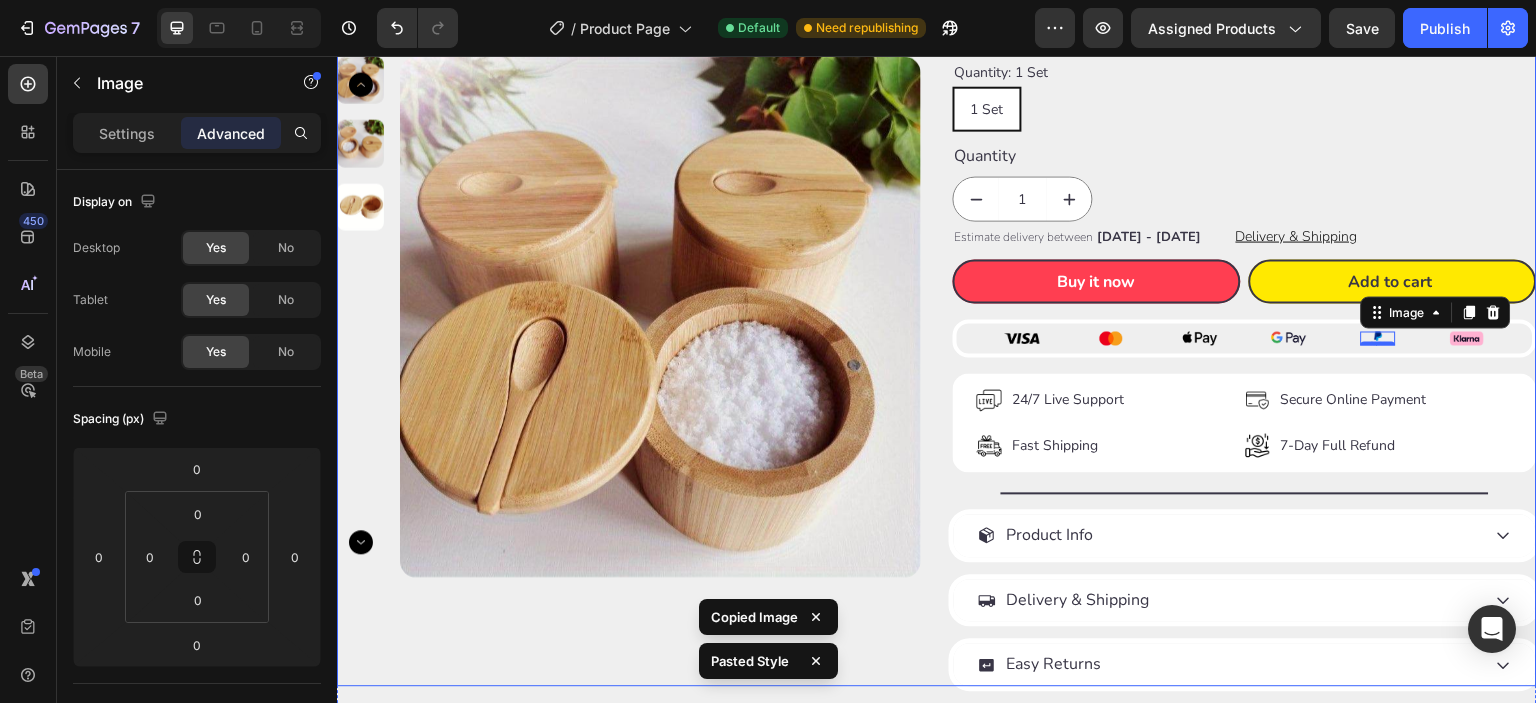 click on "Happy Nooke™ Product Vendor Wooden Salt Box with Lid – Spice Storage Container Product Title Loox - Rating widget Loox €14,99 Product Price Product Price €19,99 Product Price Product Price 25% OFF Discount Tag Row                Title Line Quantity: 1 Set 1 Set 1 Set 1 Set Product Variants & Swatches Quantity Text Block
1
Product Quantity
Estimate delivery between
[DATE] - [DATE]
Delivery Date Delivery & Shipping Button Row Buy it now Dynamic Checkout Add to cart Add to Cart Row Image Image Image Image Image   0 Image Row Image 24/7 Live Support Text Block Image Fast Shipping Text Block Advanced List Image Secure Online Payment Text Block Image 7-Day Full Refund Text Block Advanced List Row                Title Line
Product Info
Delivery & Shipping
Easy Returns Accordion Row" at bounding box center (1245, 241) 